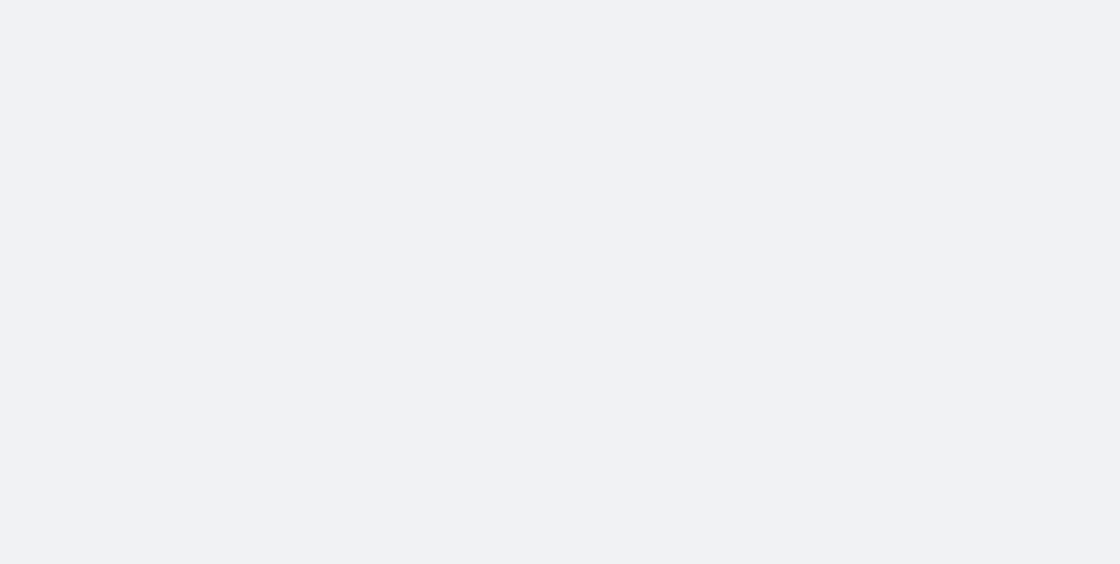 scroll, scrollTop: 0, scrollLeft: 0, axis: both 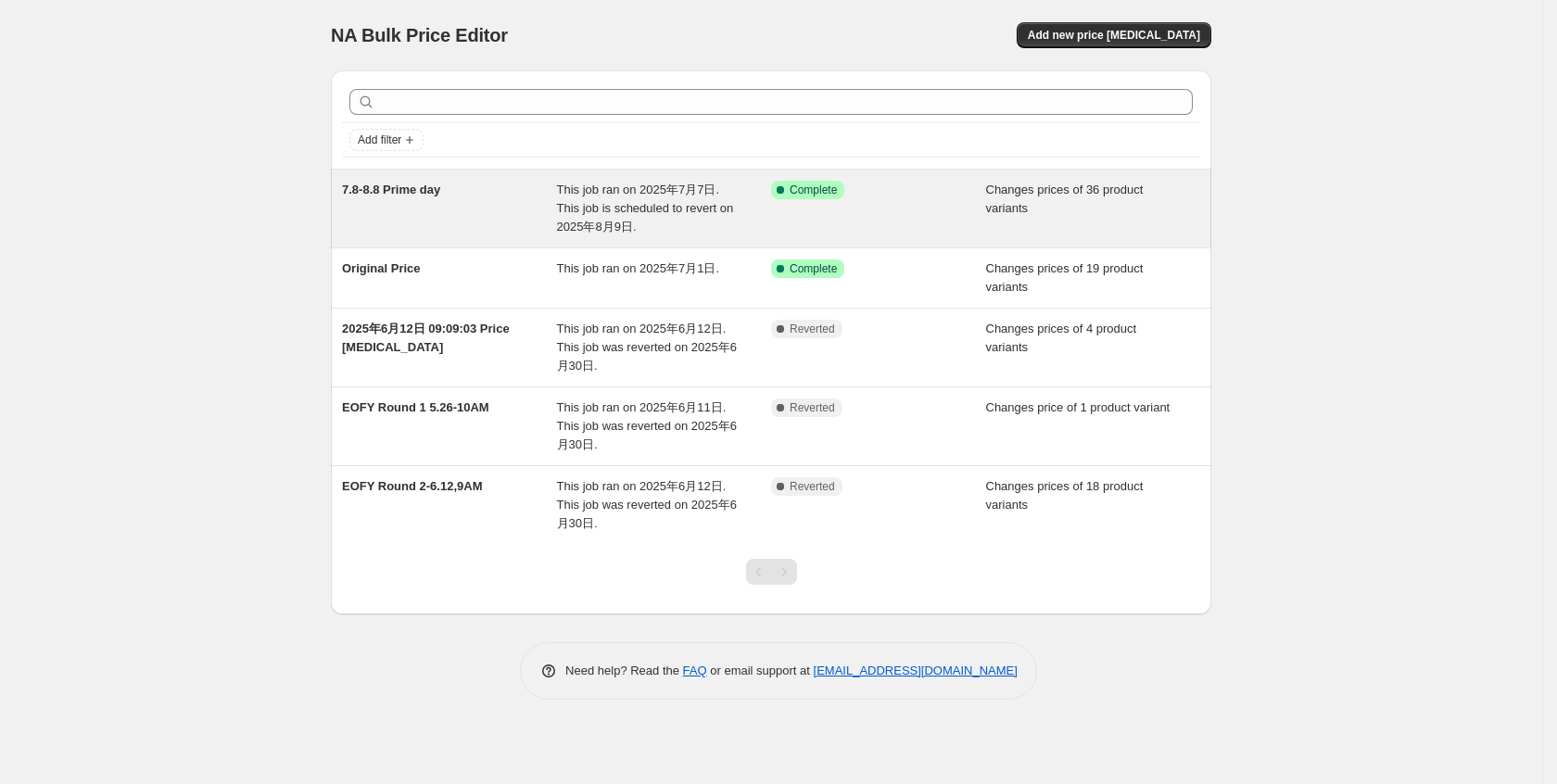 click on "Success Complete Complete" at bounding box center (879, 209) 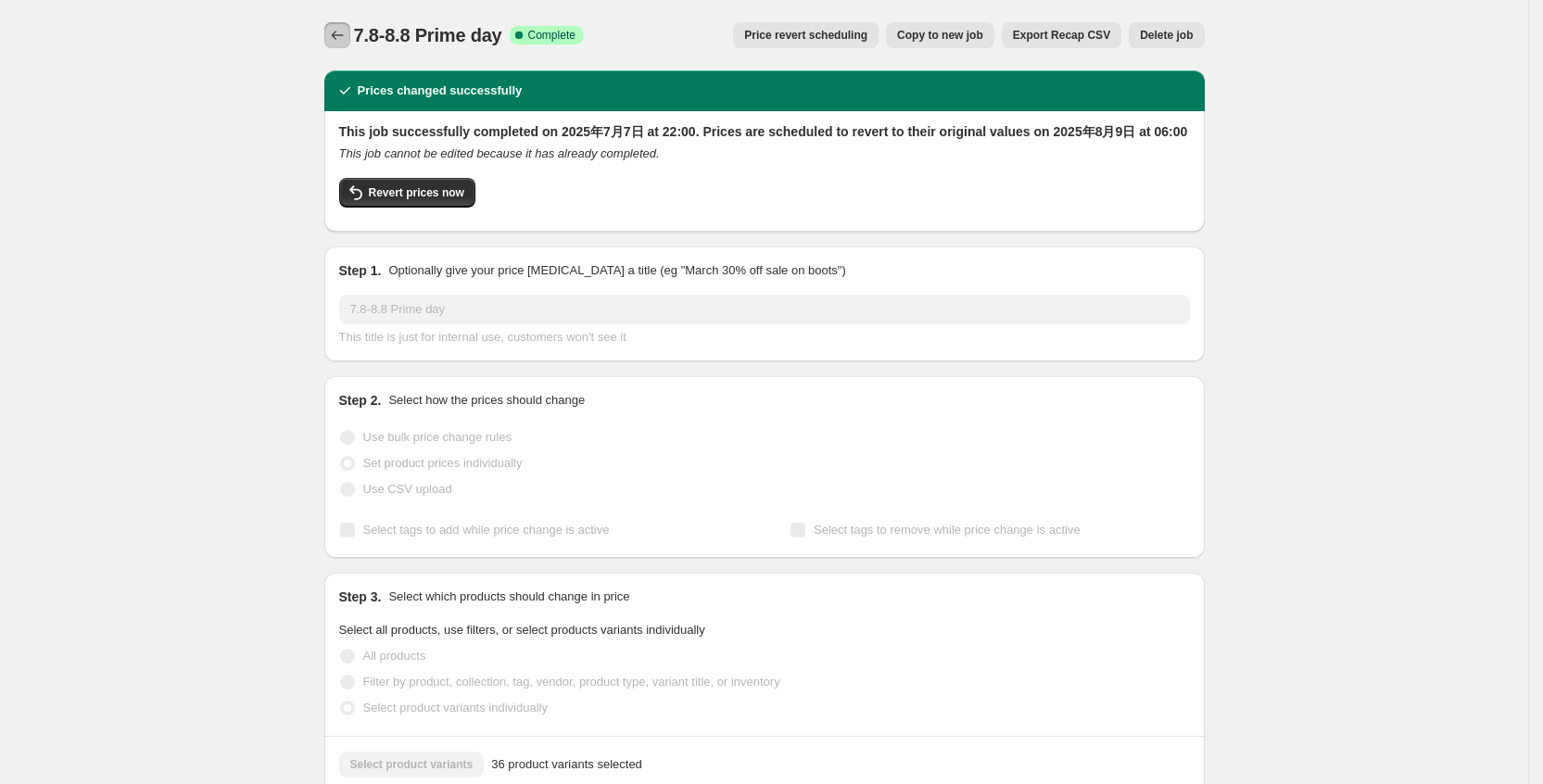 click at bounding box center [337, 35] 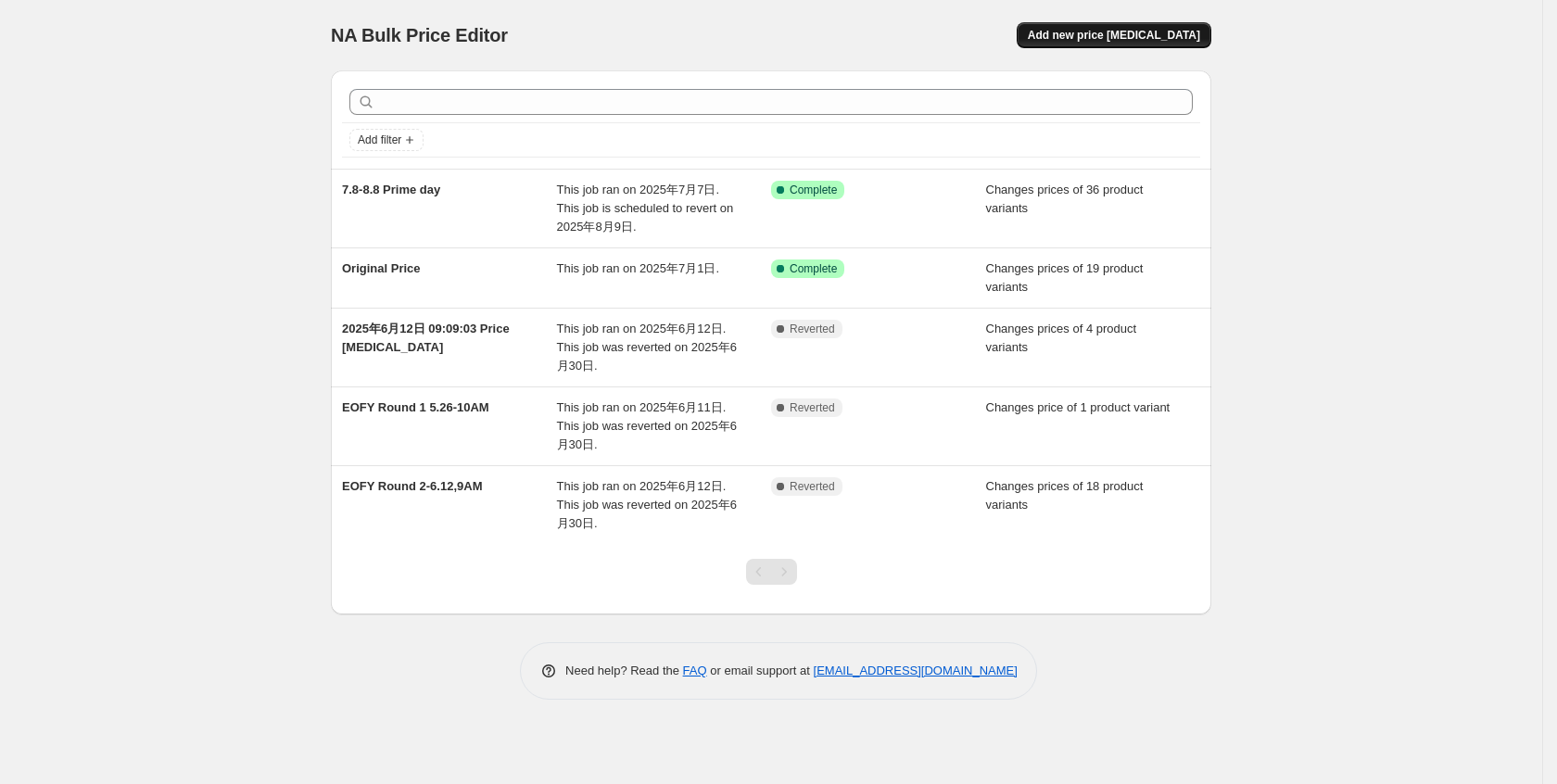 click on "Add new price [MEDICAL_DATA]" at bounding box center [1114, 35] 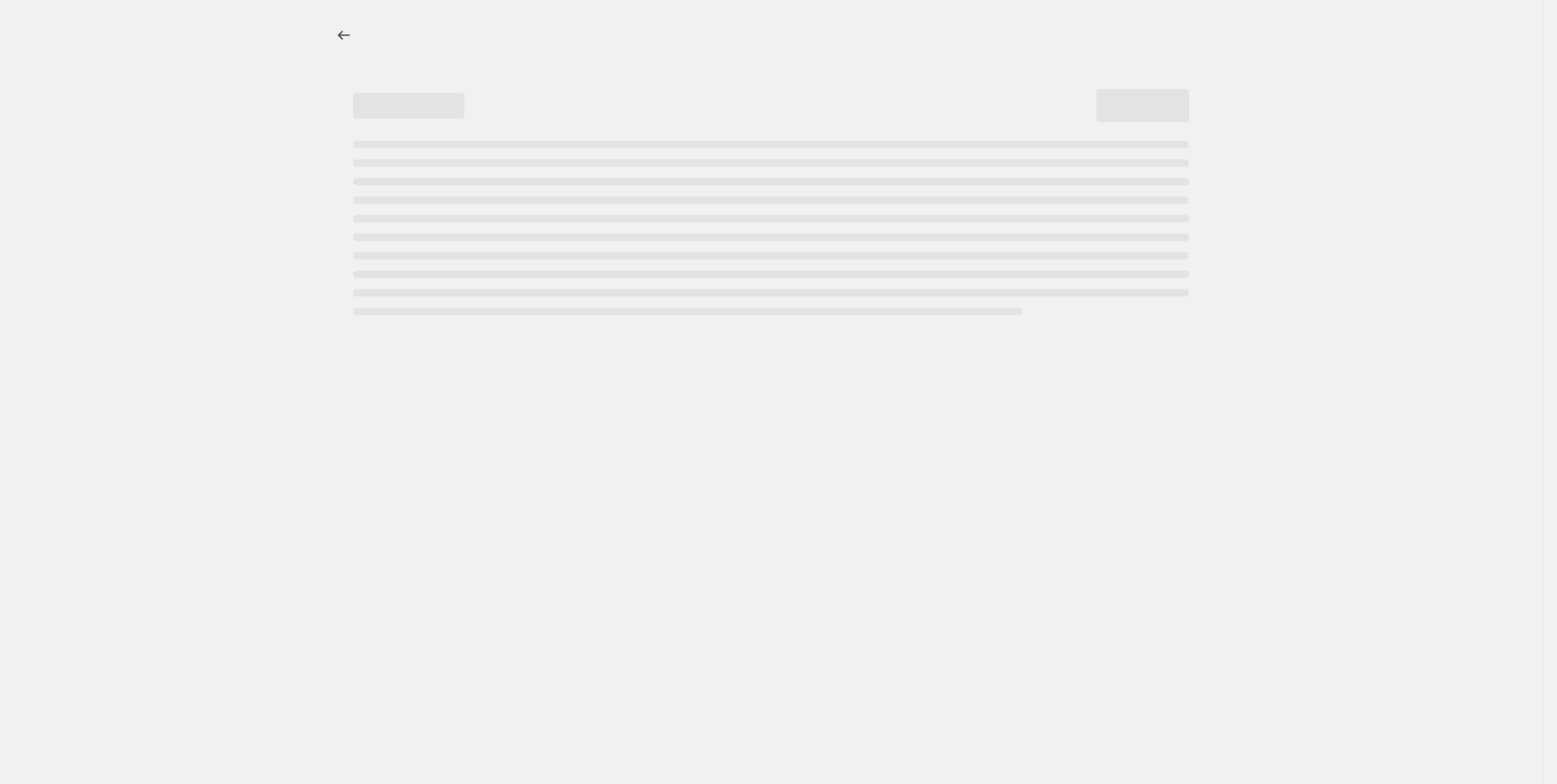 select on "percentage" 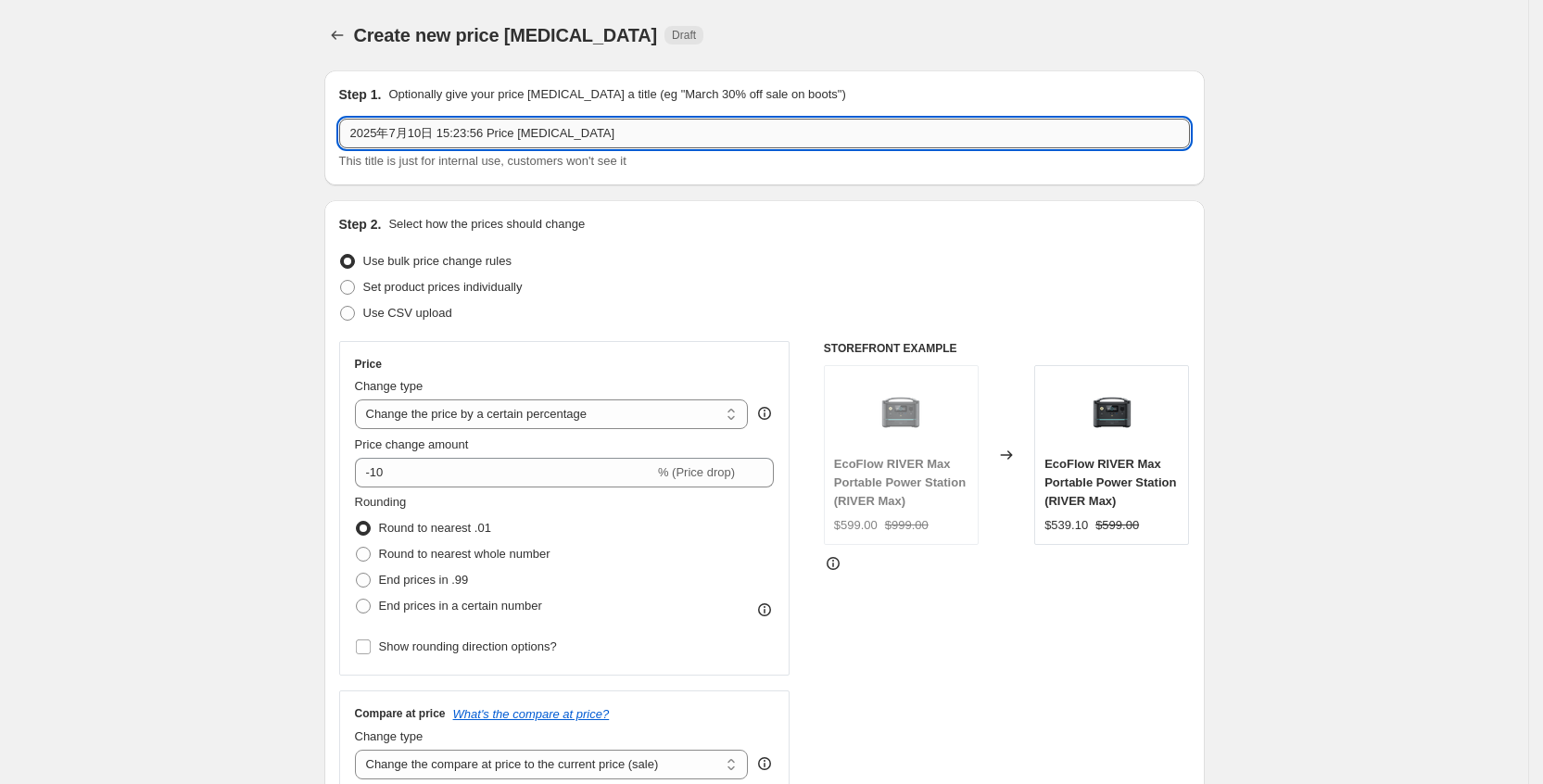 drag, startPoint x: 479, startPoint y: 125, endPoint x: 592, endPoint y: 140, distance: 113.99123 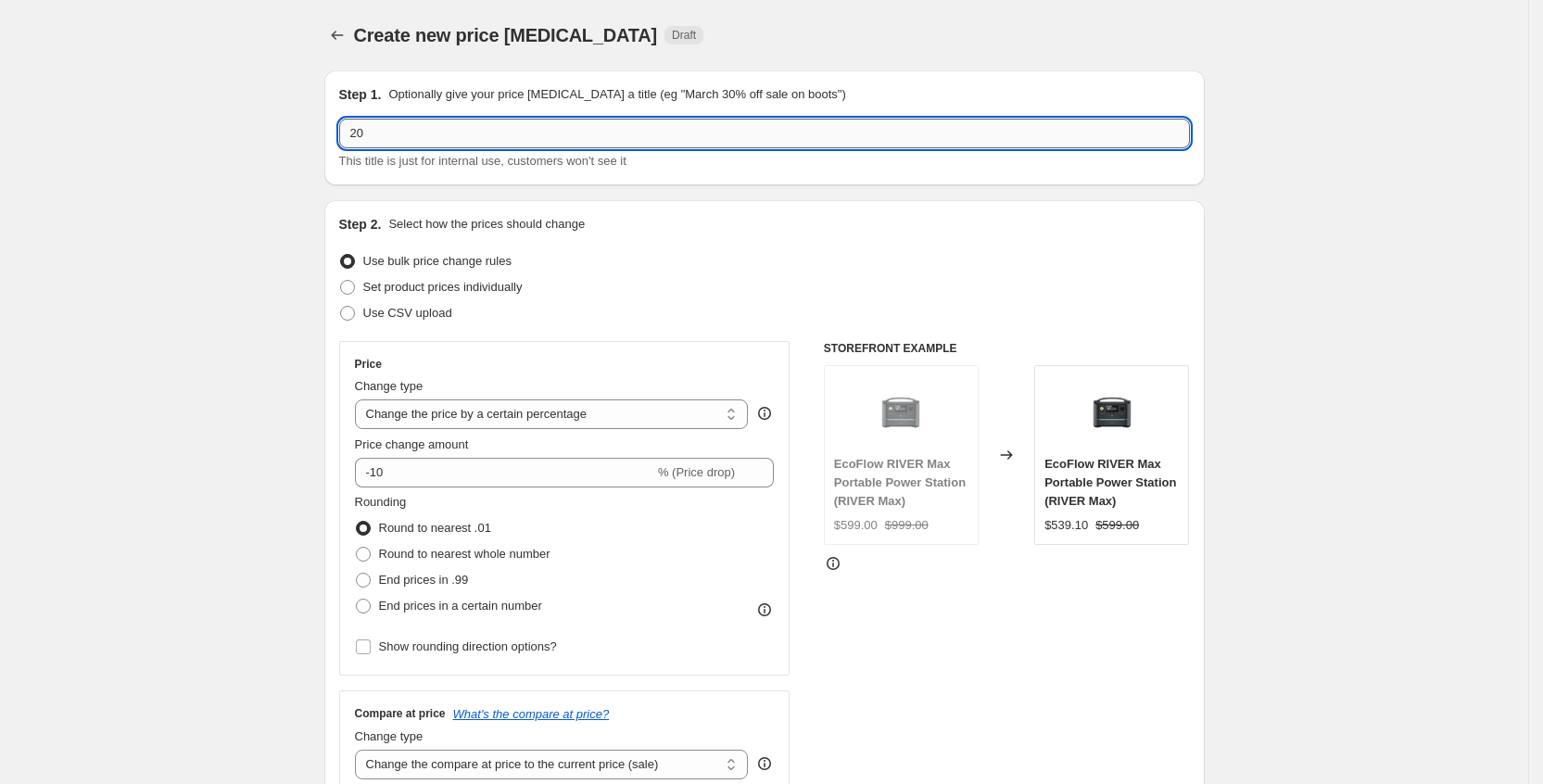 type on "2" 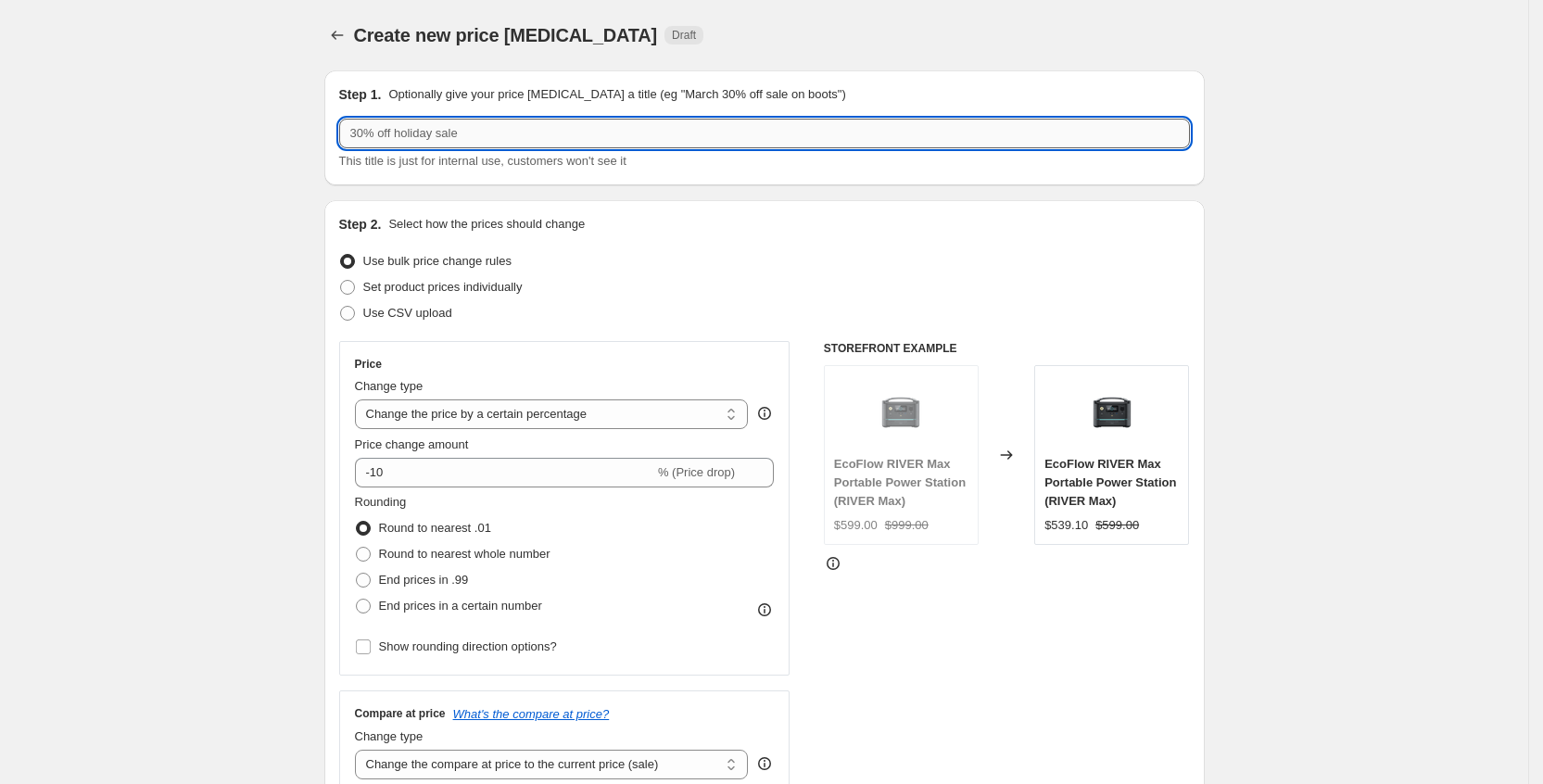type on "7" 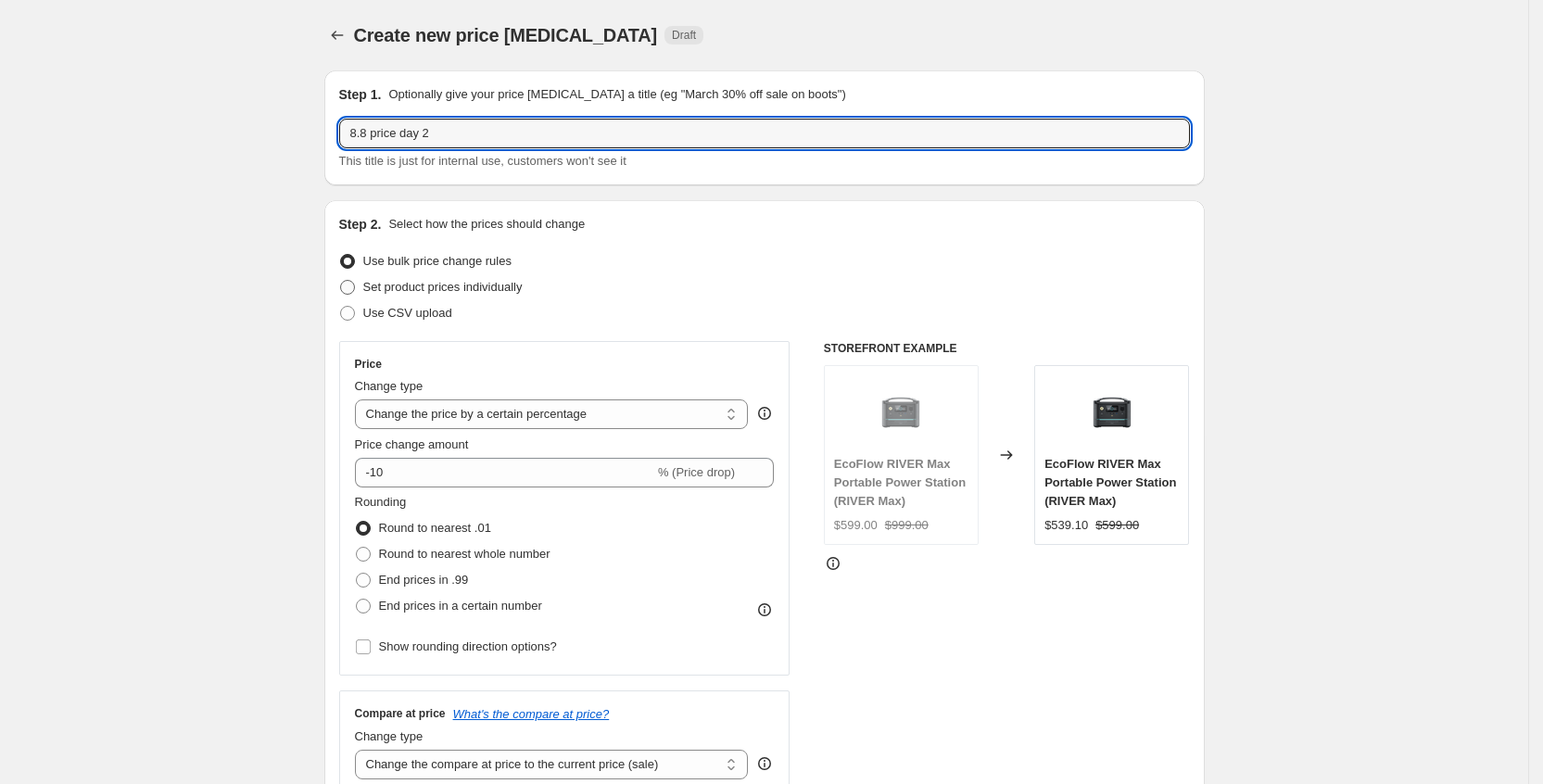 type on "8.8 price day 2" 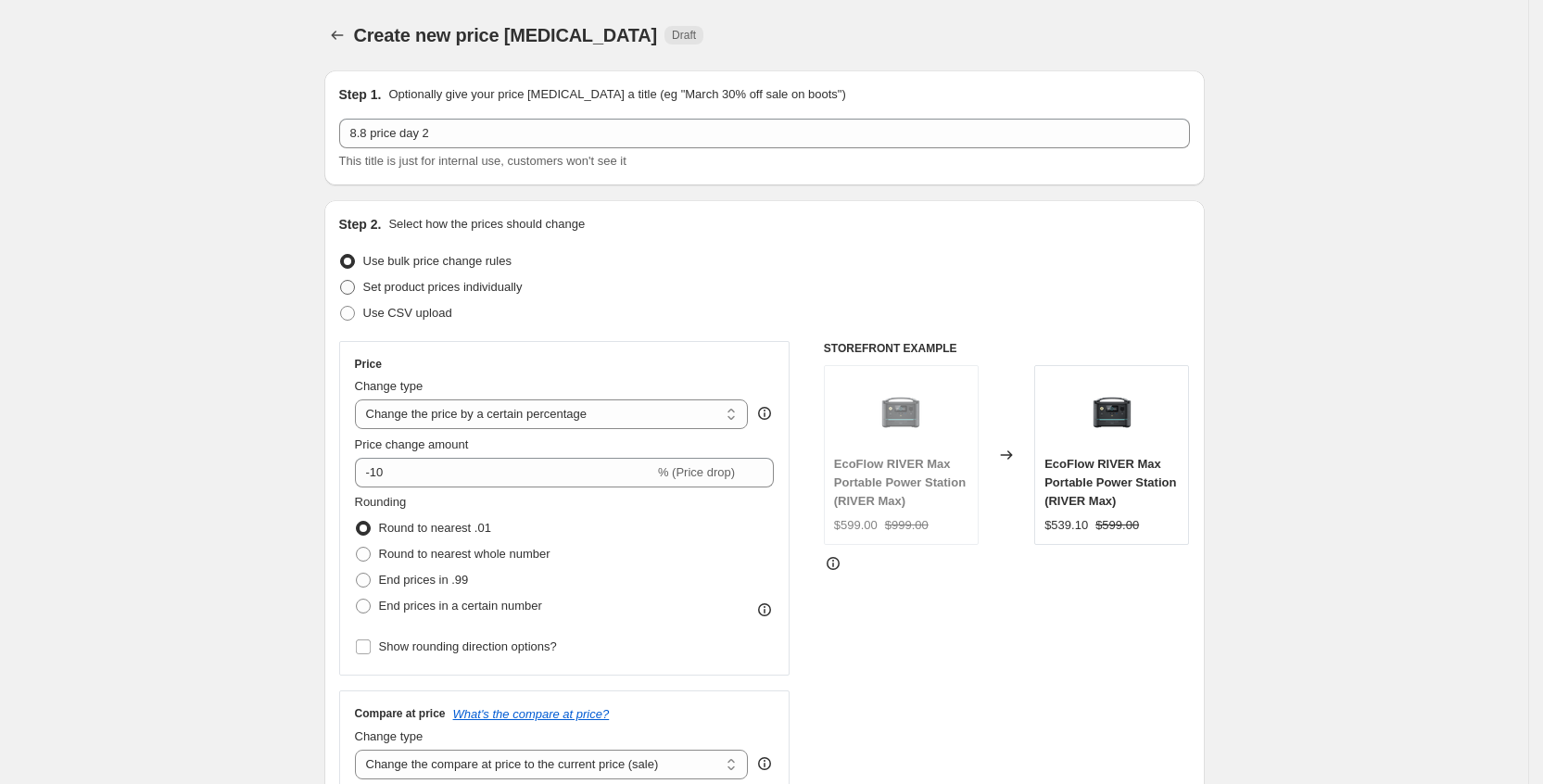 click at bounding box center [348, 287] 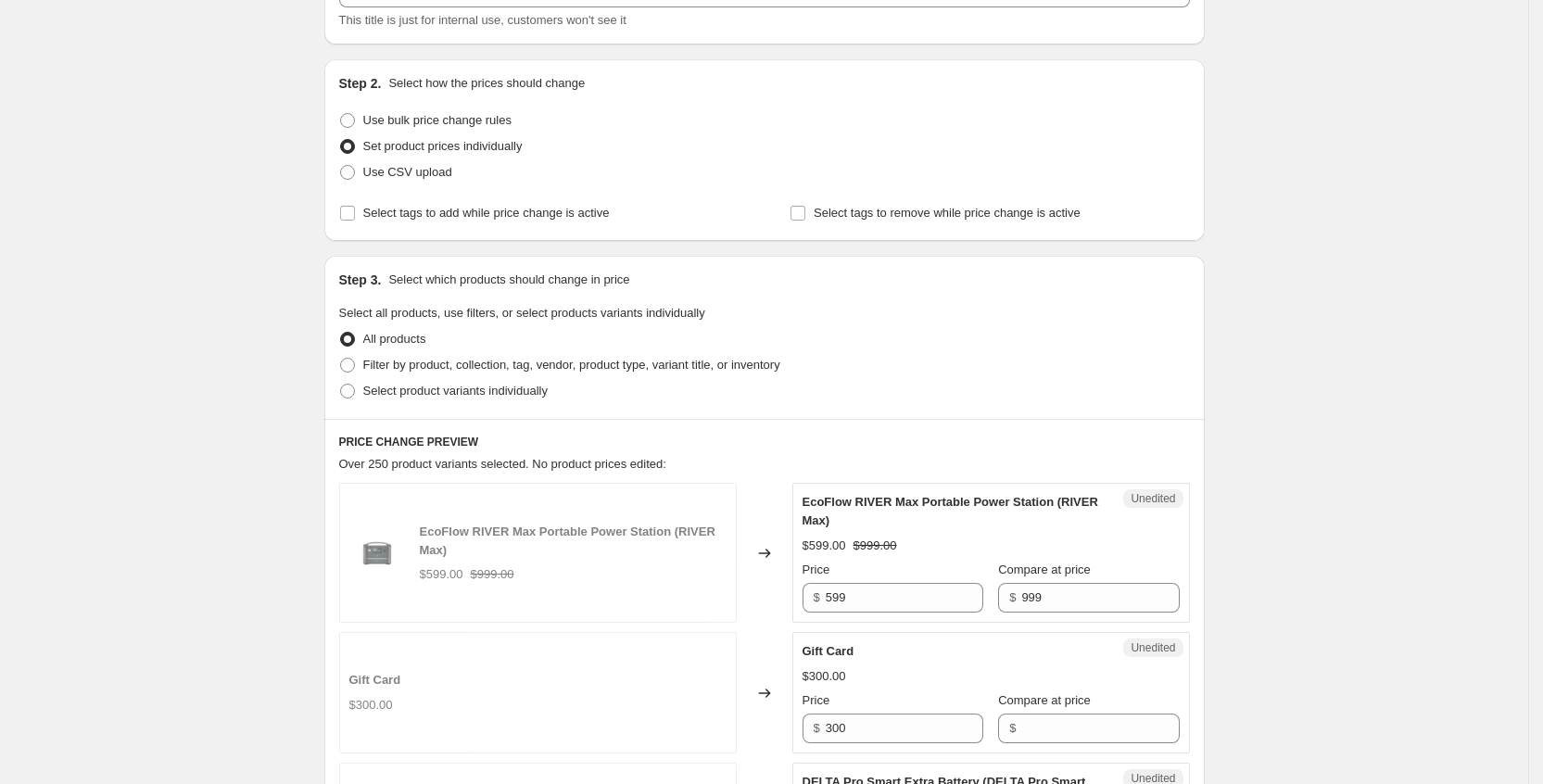 scroll, scrollTop: 142, scrollLeft: 0, axis: vertical 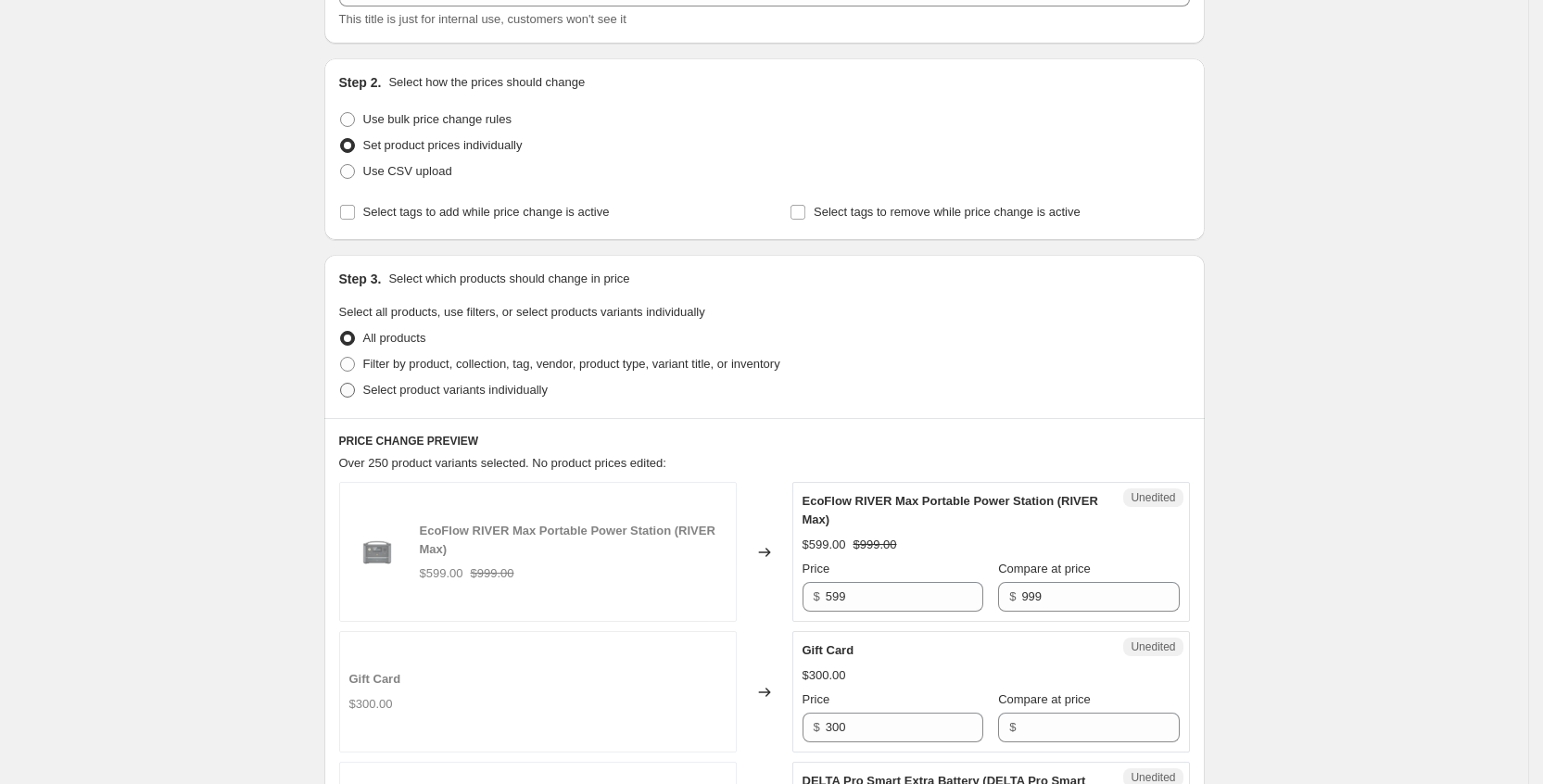 click on "Select product variants individually" at bounding box center [443, 390] 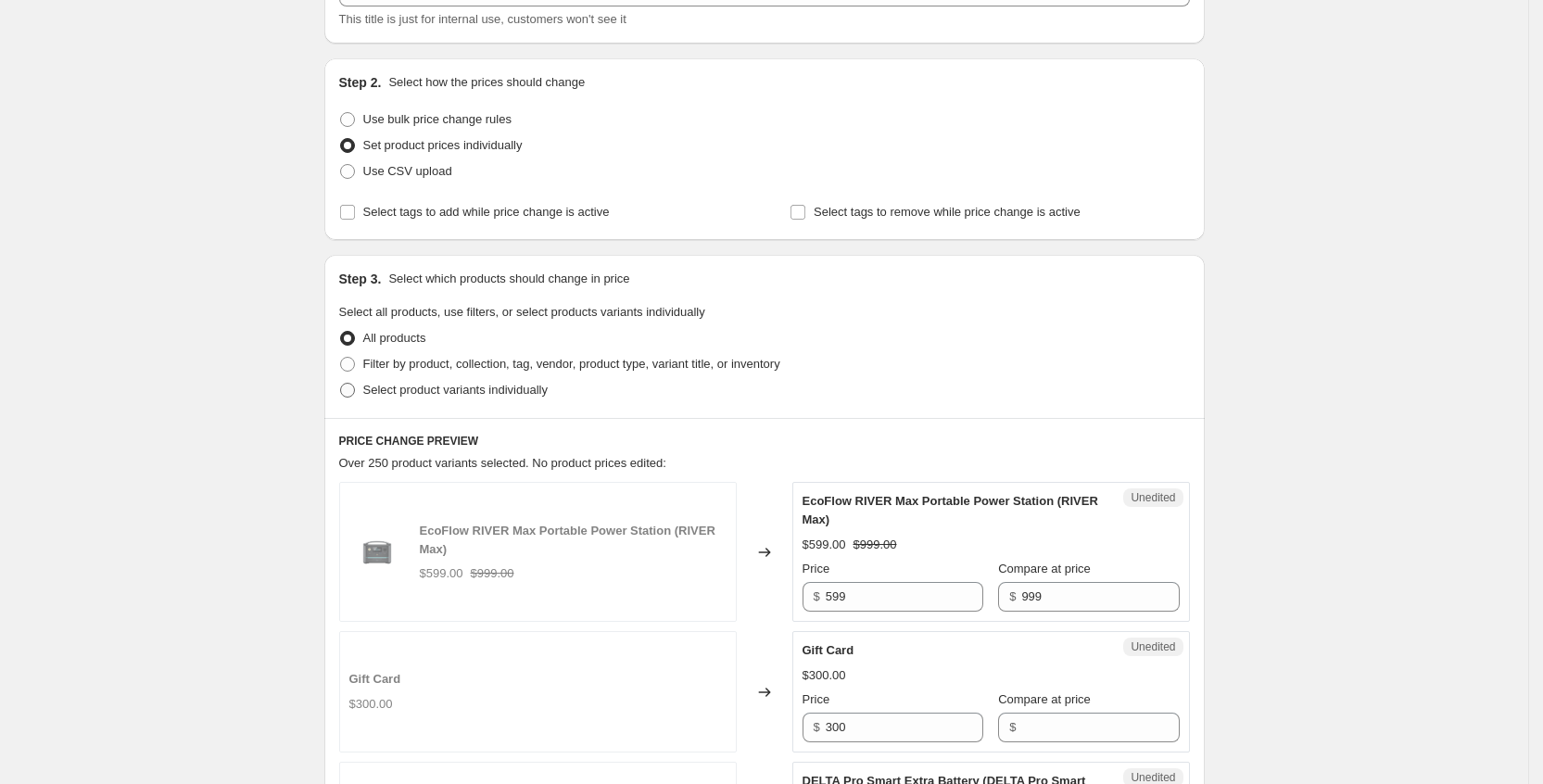radio on "true" 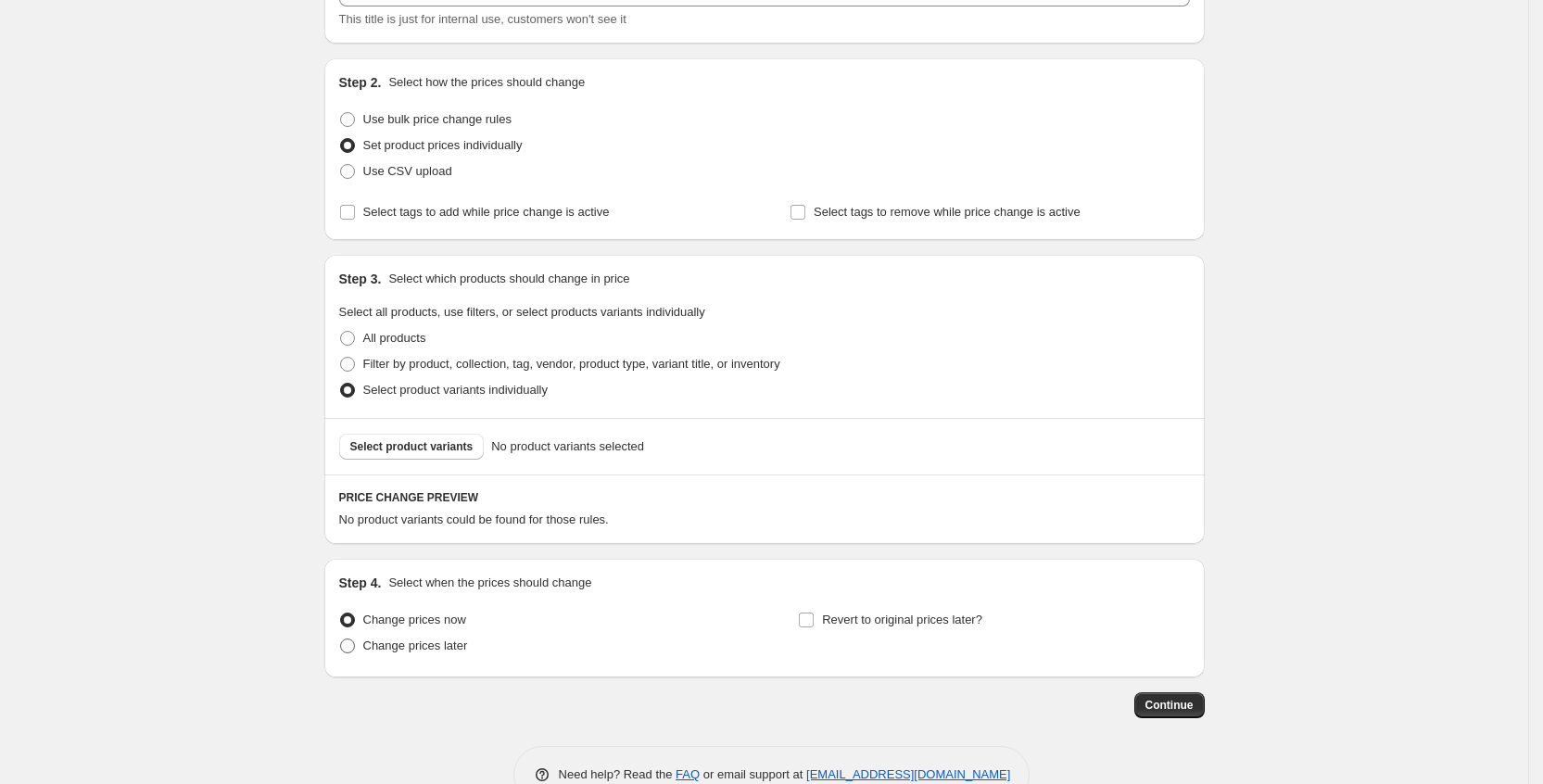 click at bounding box center (348, 646) 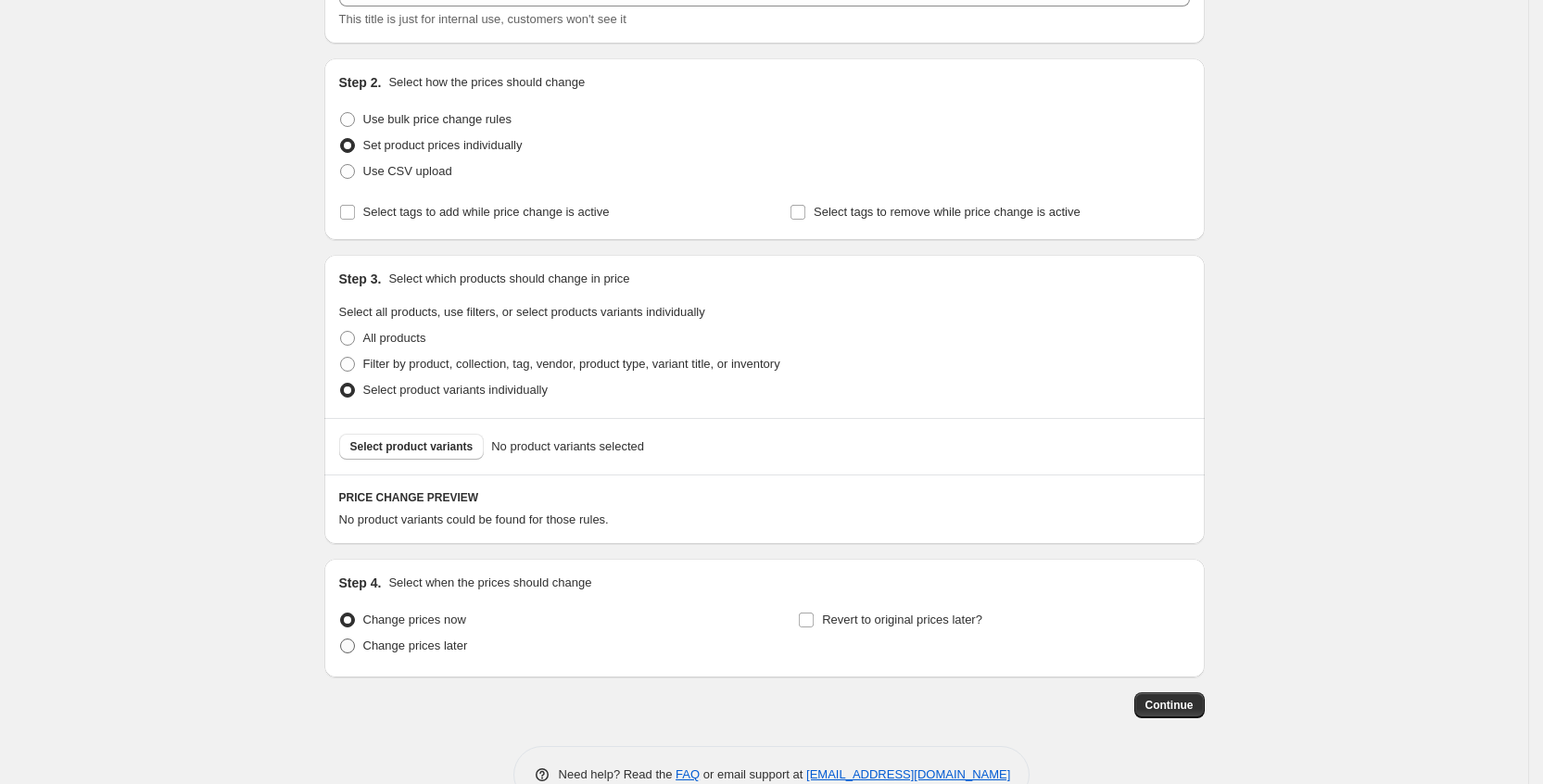 radio on "true" 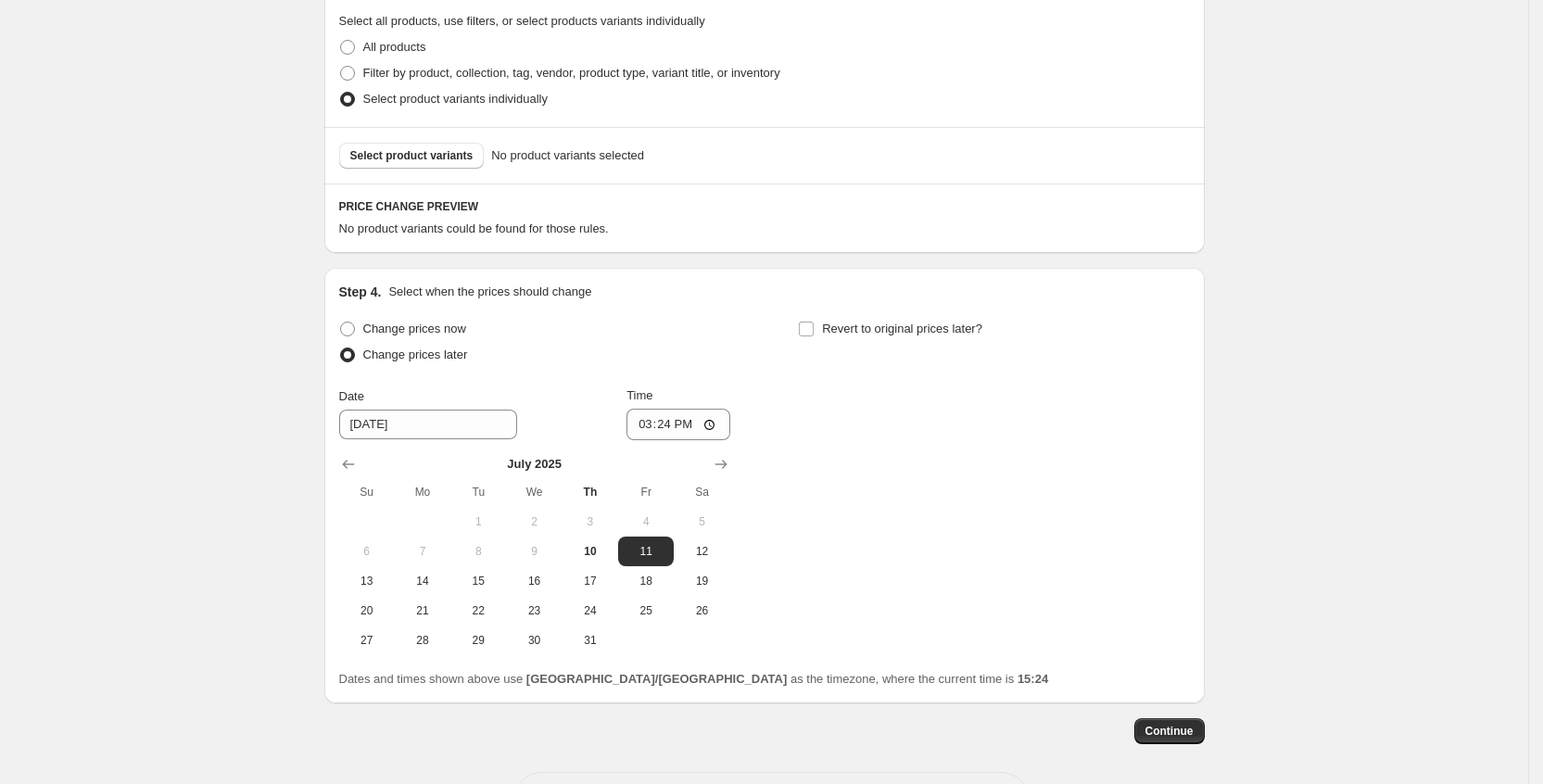 scroll, scrollTop: 428, scrollLeft: 0, axis: vertical 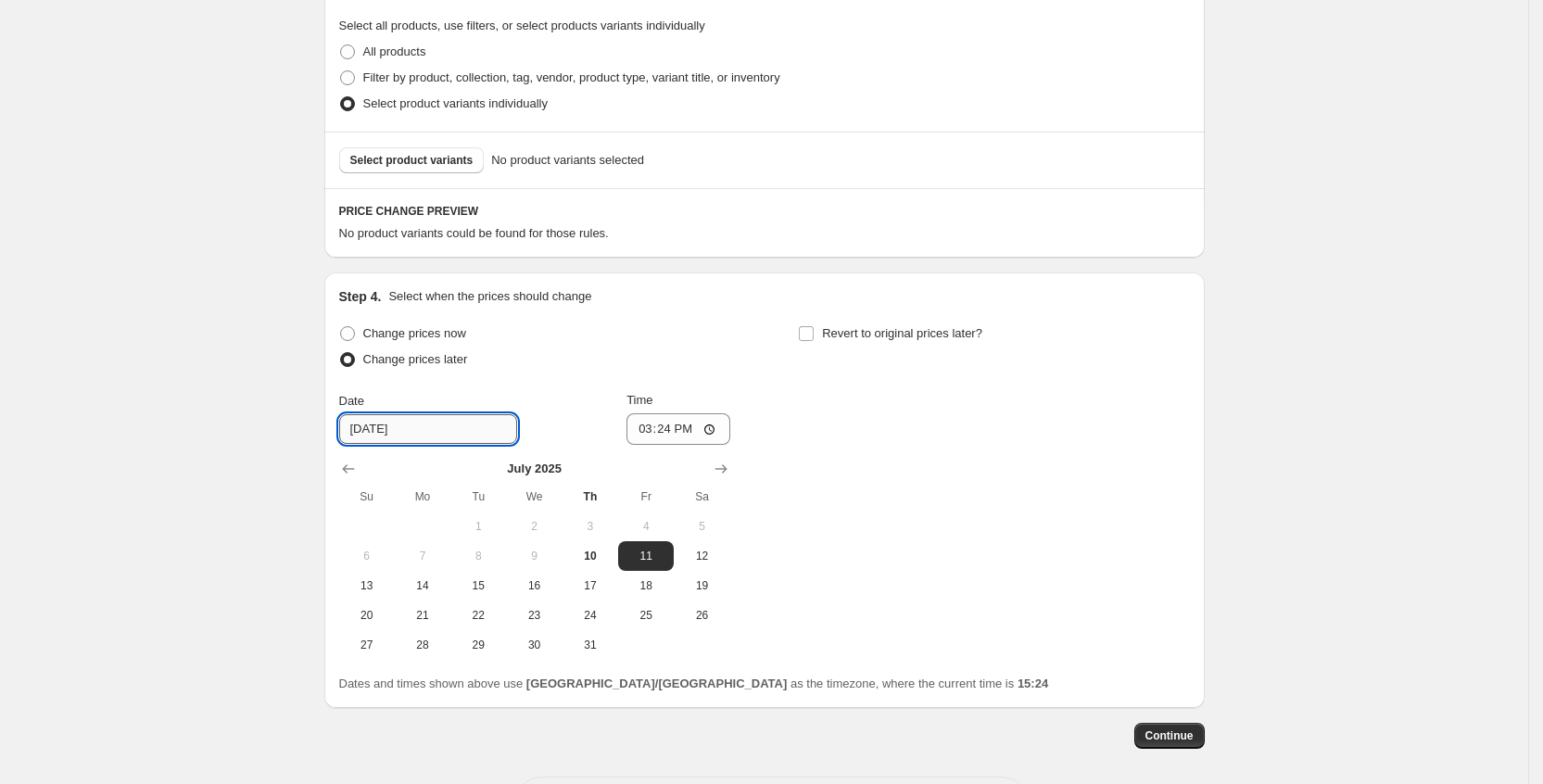 click on "[DATE]" at bounding box center [428, 429] 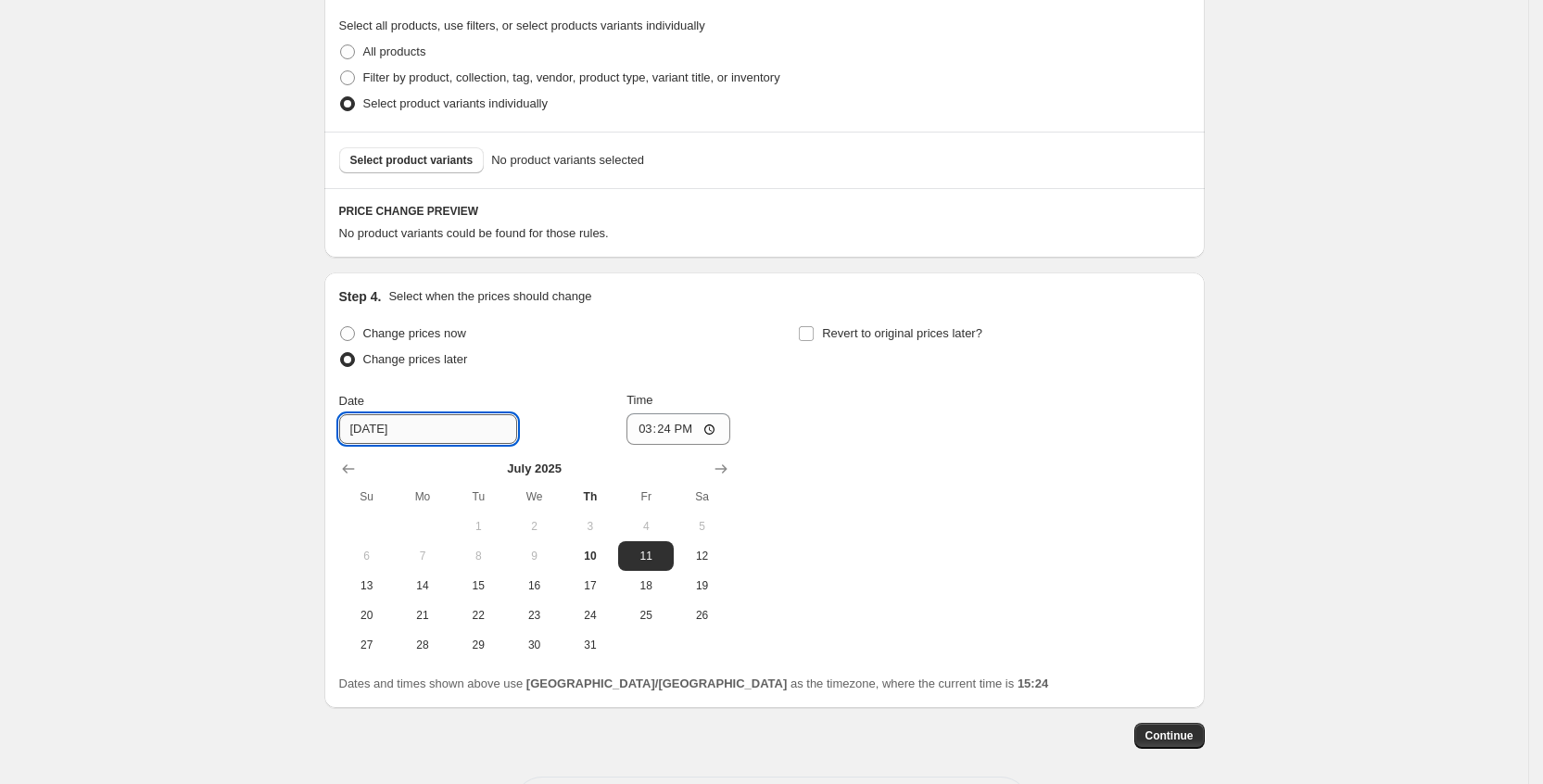 click on "[DATE]" at bounding box center (428, 429) 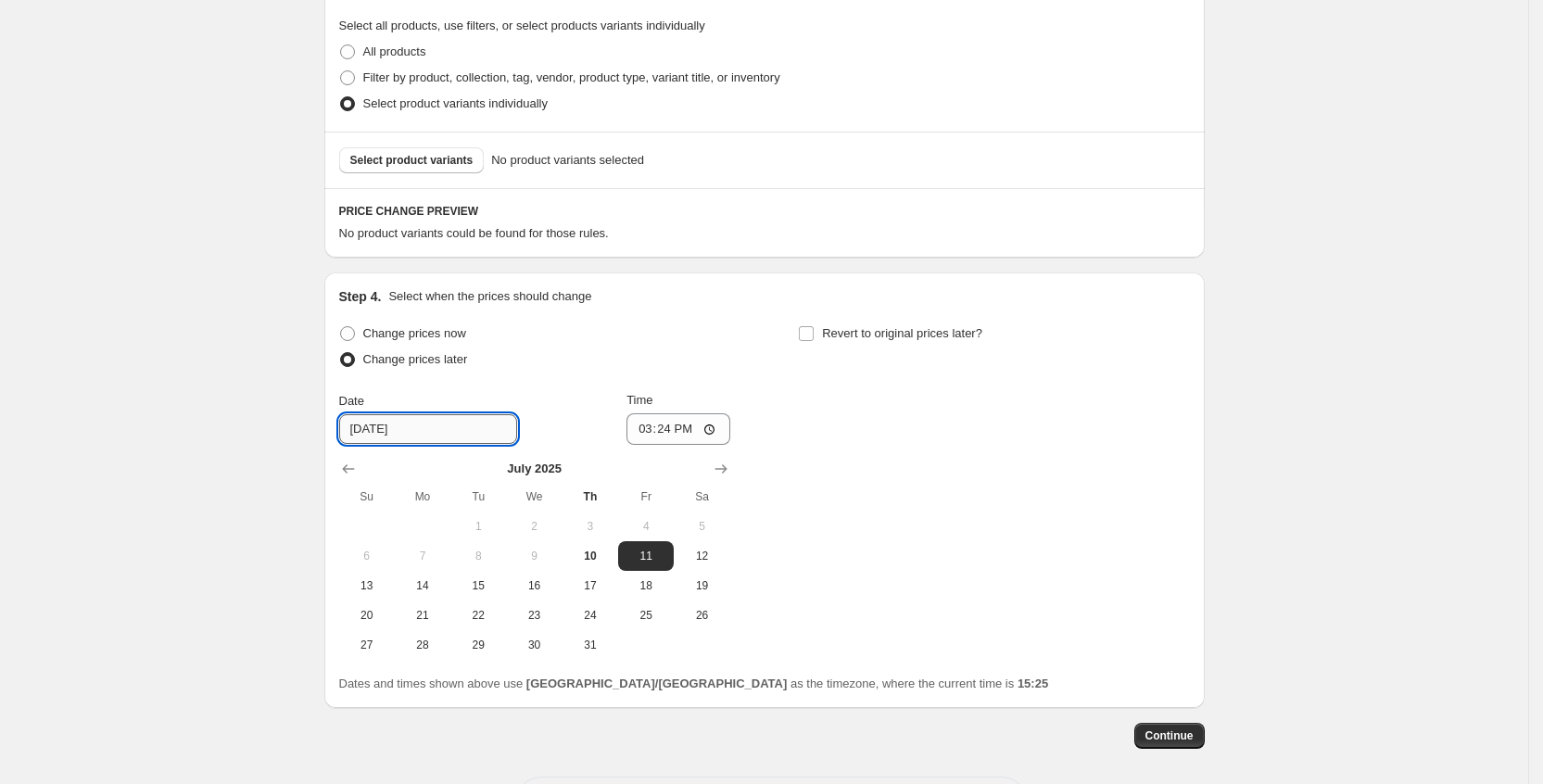 click on "[DATE]" at bounding box center (428, 429) 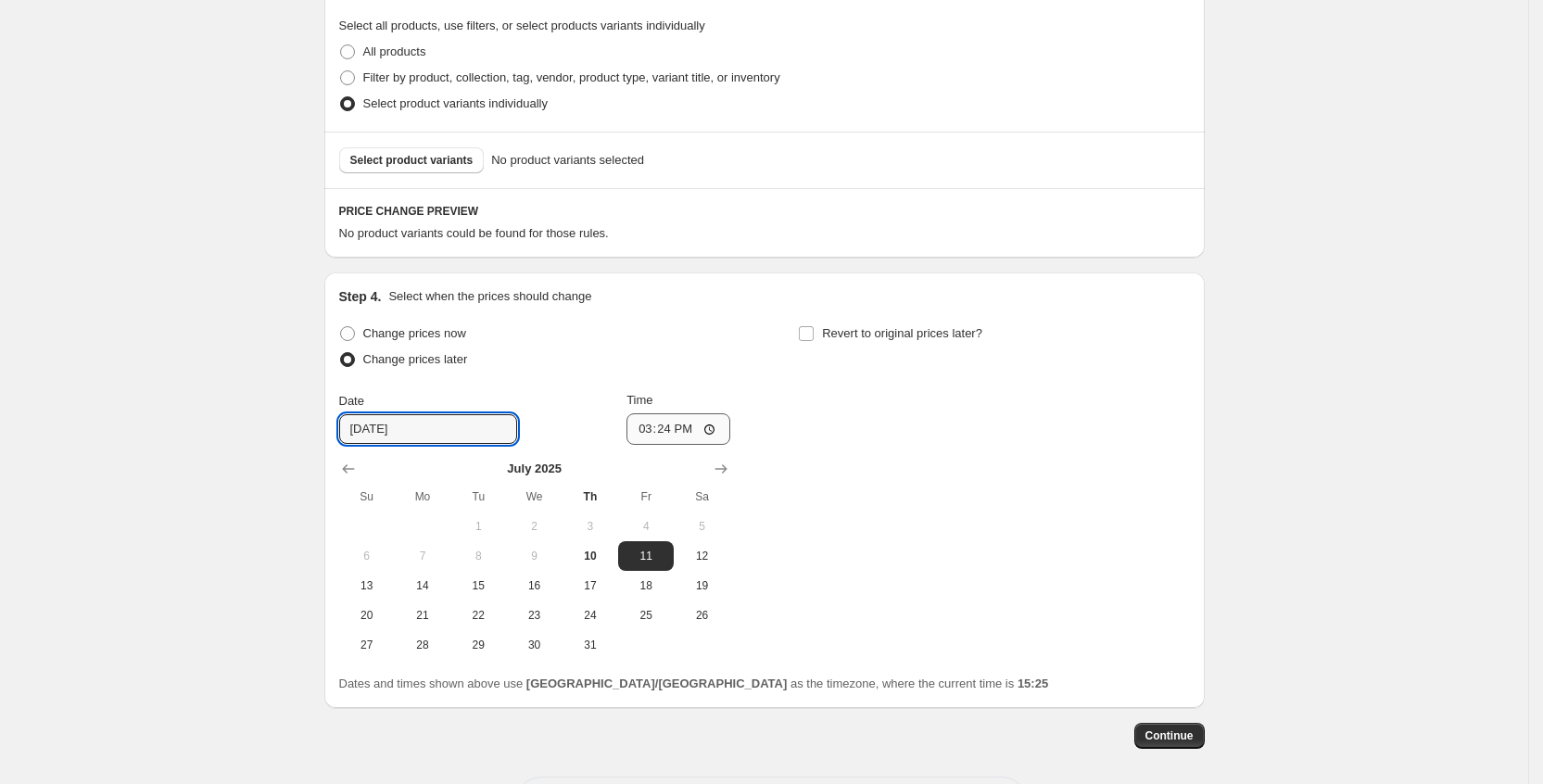 type on "[DATE]" 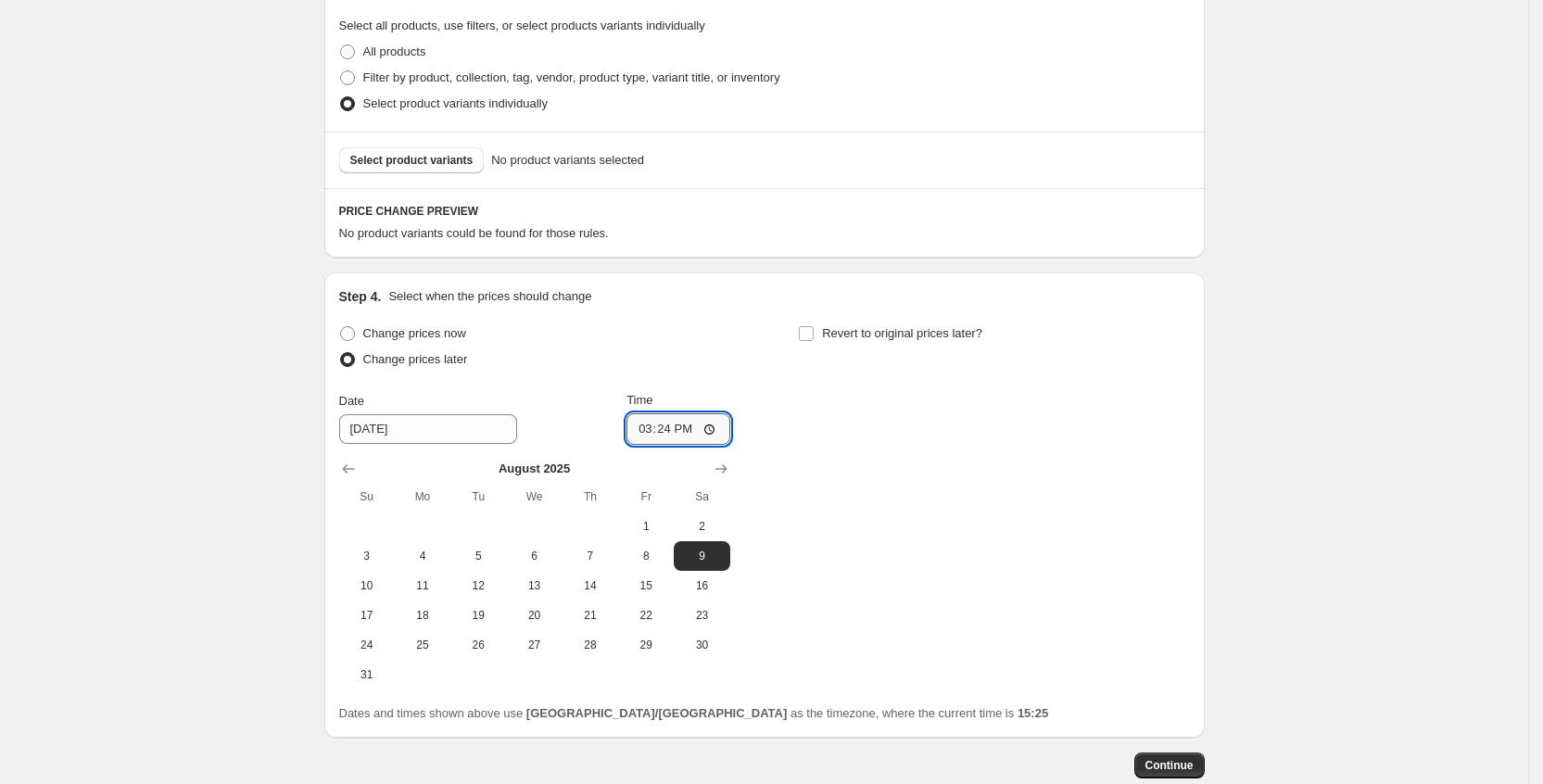 click on "15:24" at bounding box center [678, 429] 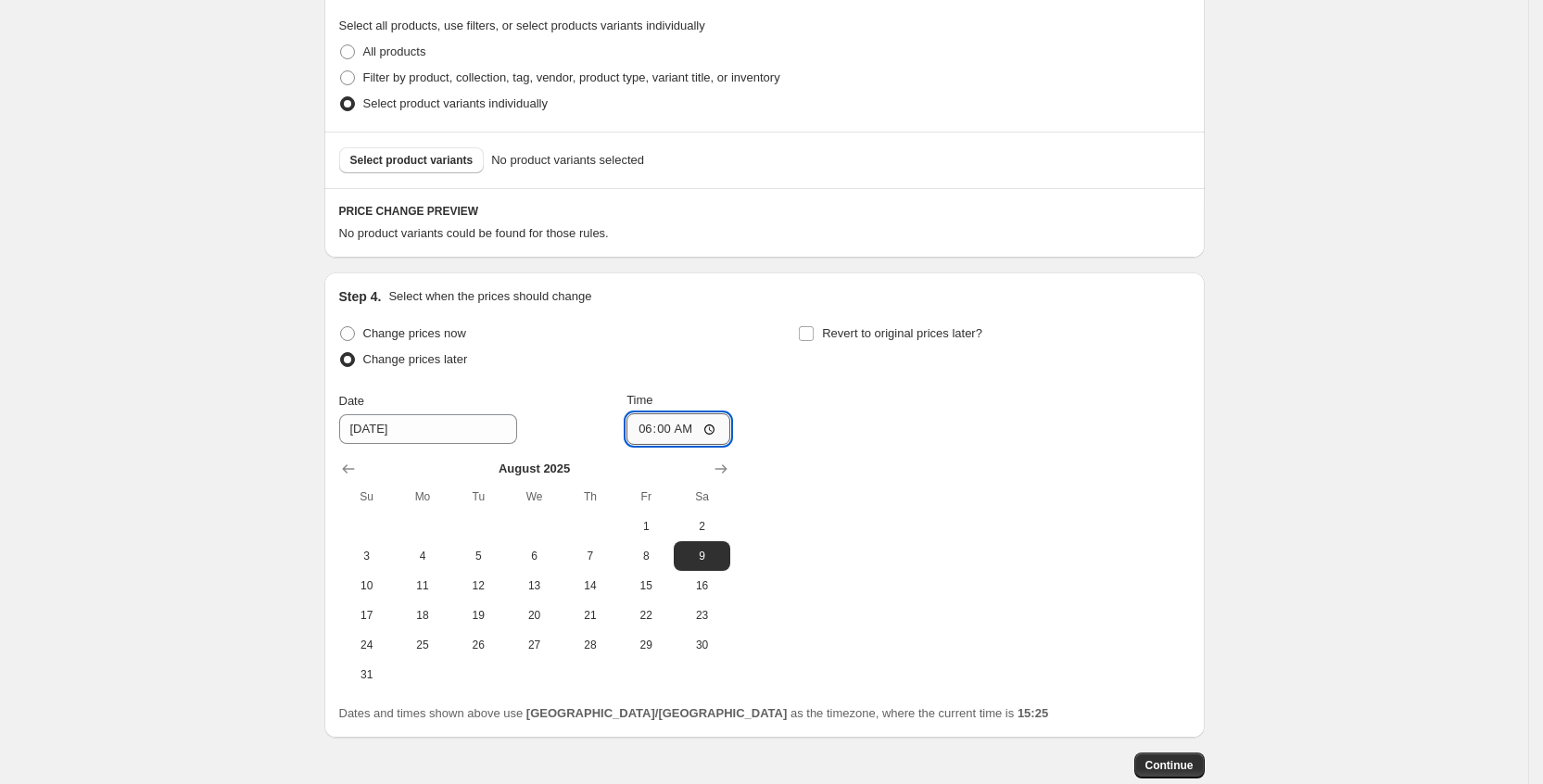click on "06:00" at bounding box center [678, 429] 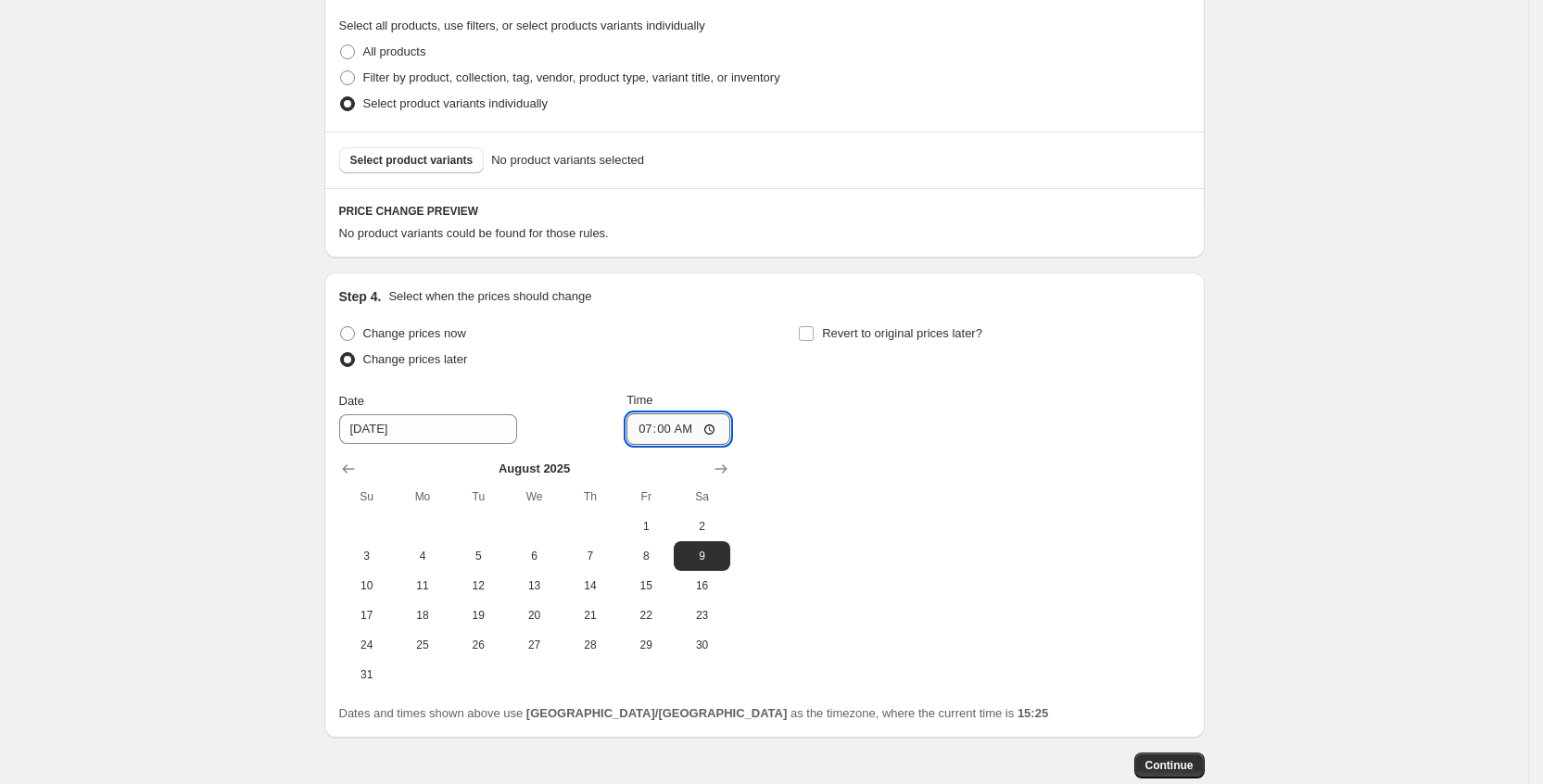click on "07:00" at bounding box center [678, 429] 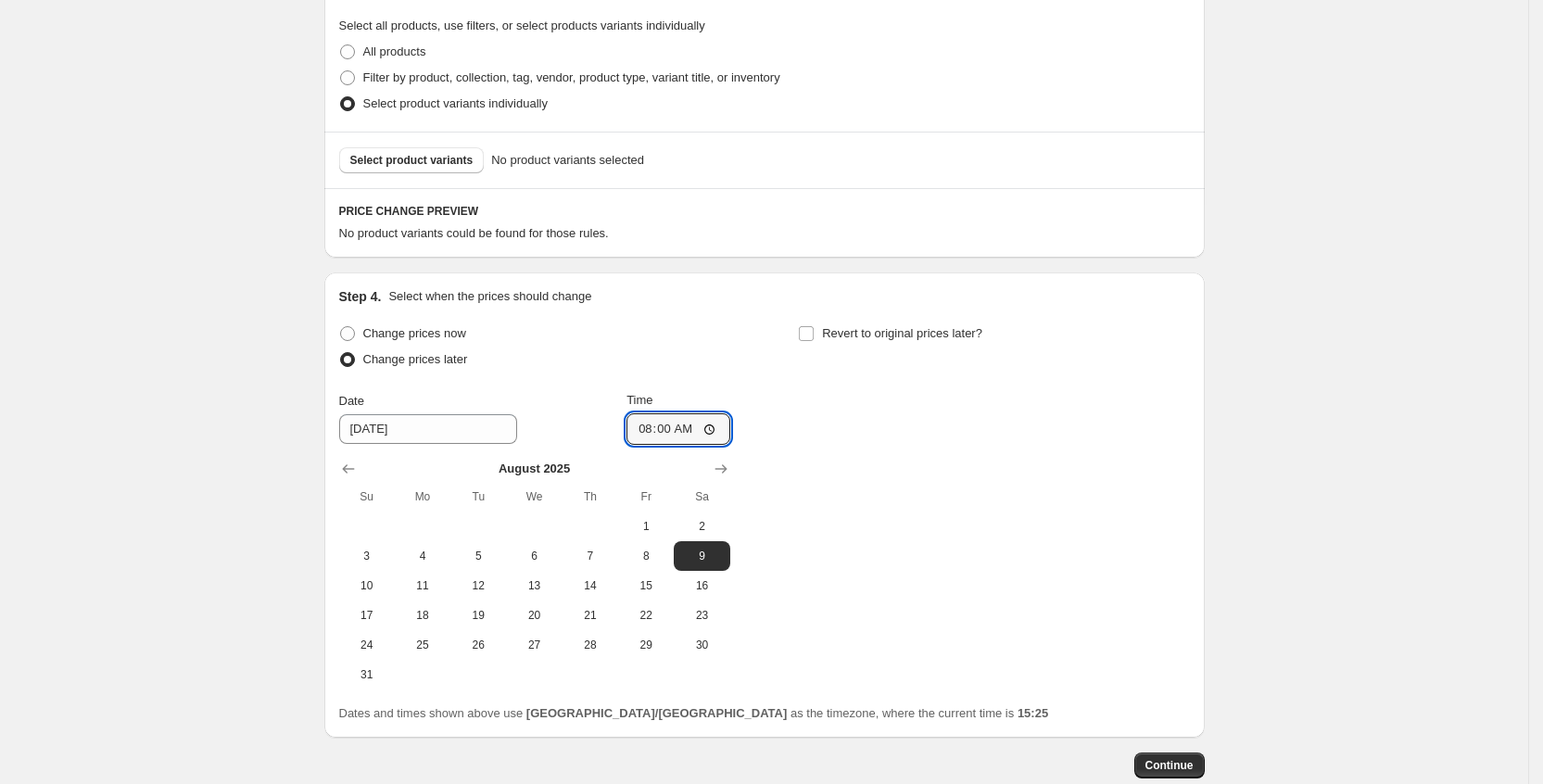 click on "Change prices now Change prices later Date [DATE] Time 08:00 [DATE] Su Mo Tu We Th Fr Sa 1 2 3 4 5 6 7 8 9 10 11 12 13 14 15 16 17 18 19 20 21 22 23 24 25 26 27 28 29 30 31 Revert to original prices later?" at bounding box center (765, 505) 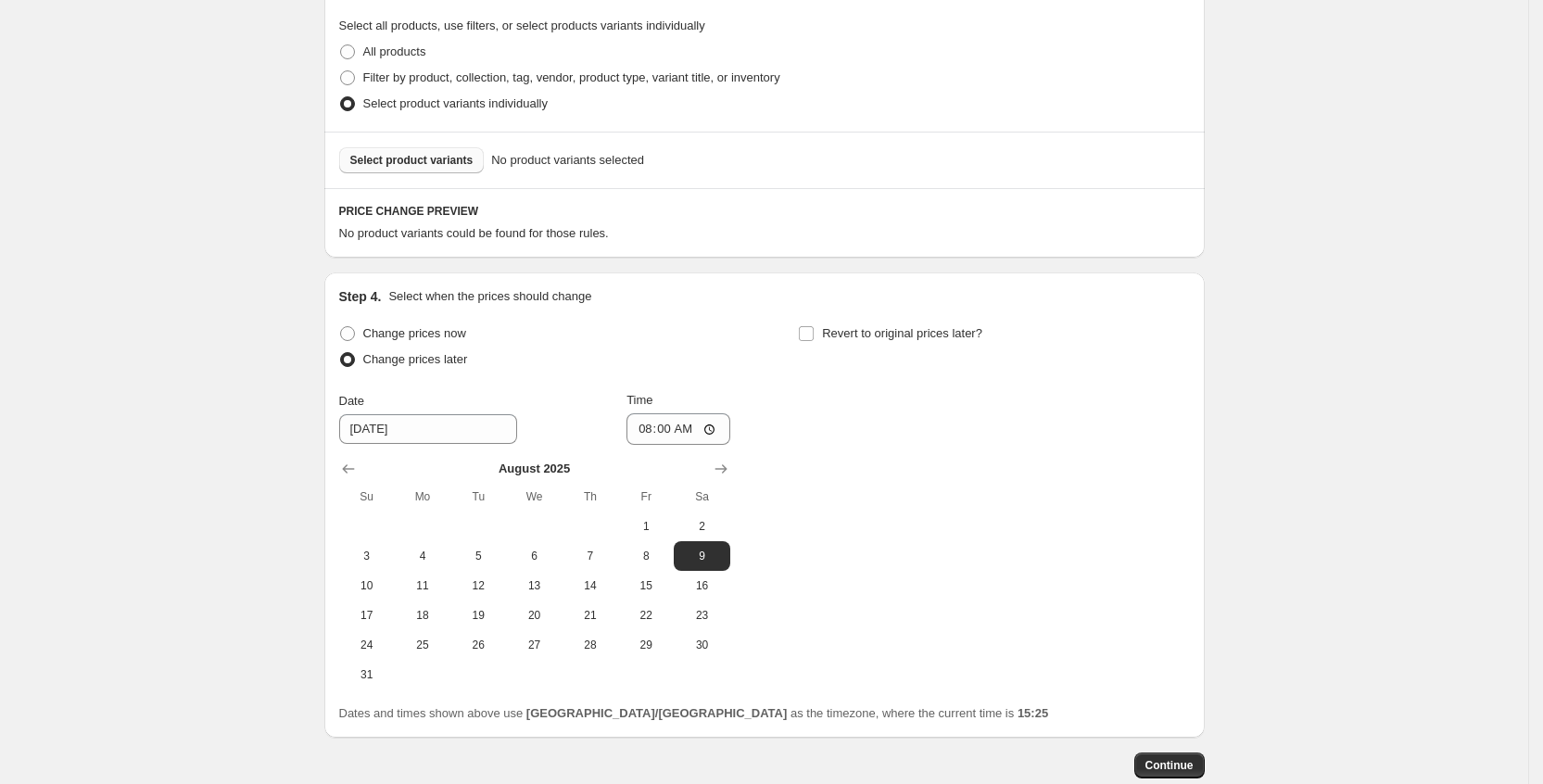 drag, startPoint x: 419, startPoint y: 142, endPoint x: 414, endPoint y: 161, distance: 19.646883 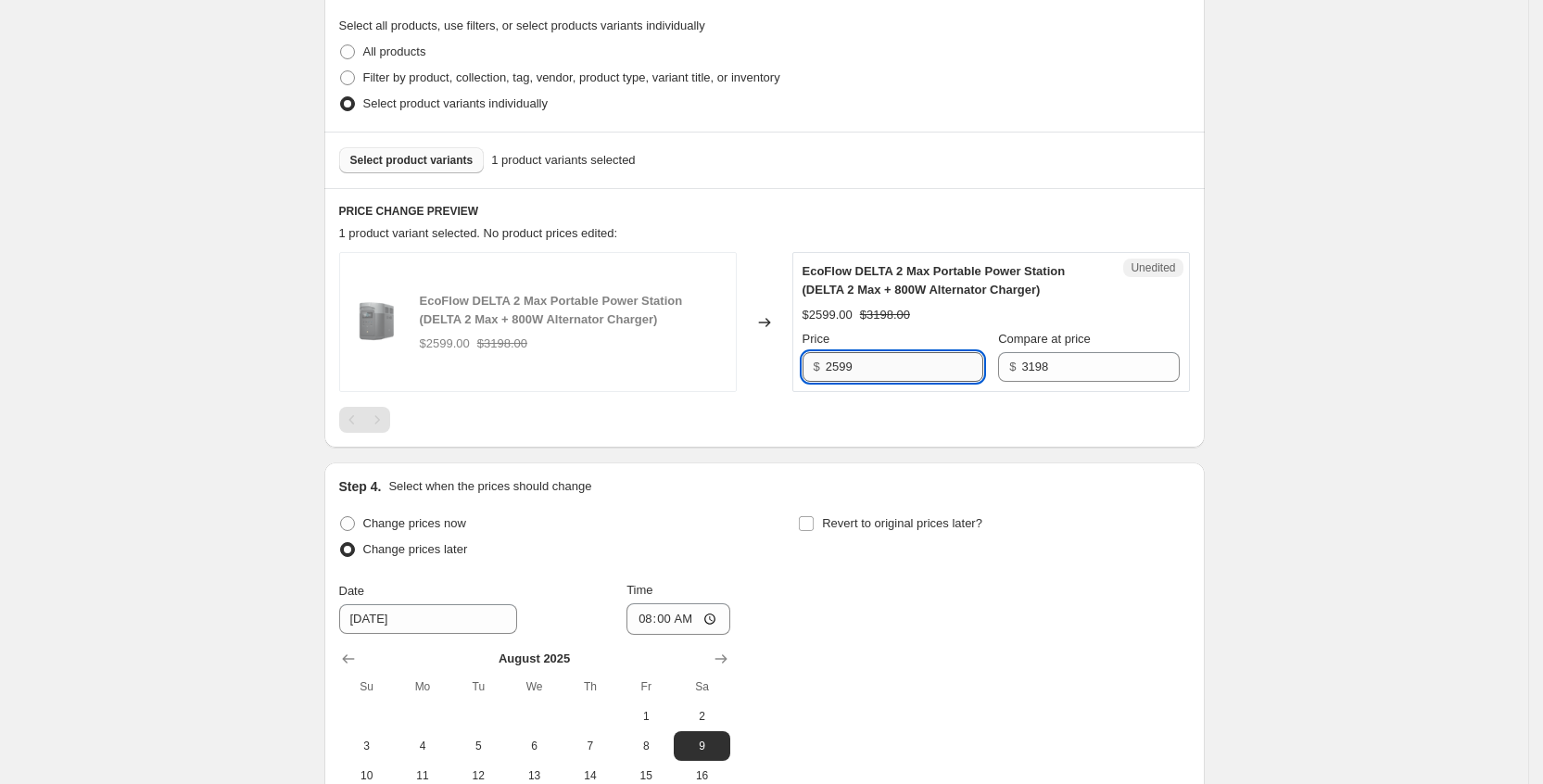 click on "2599" at bounding box center (904, 367) 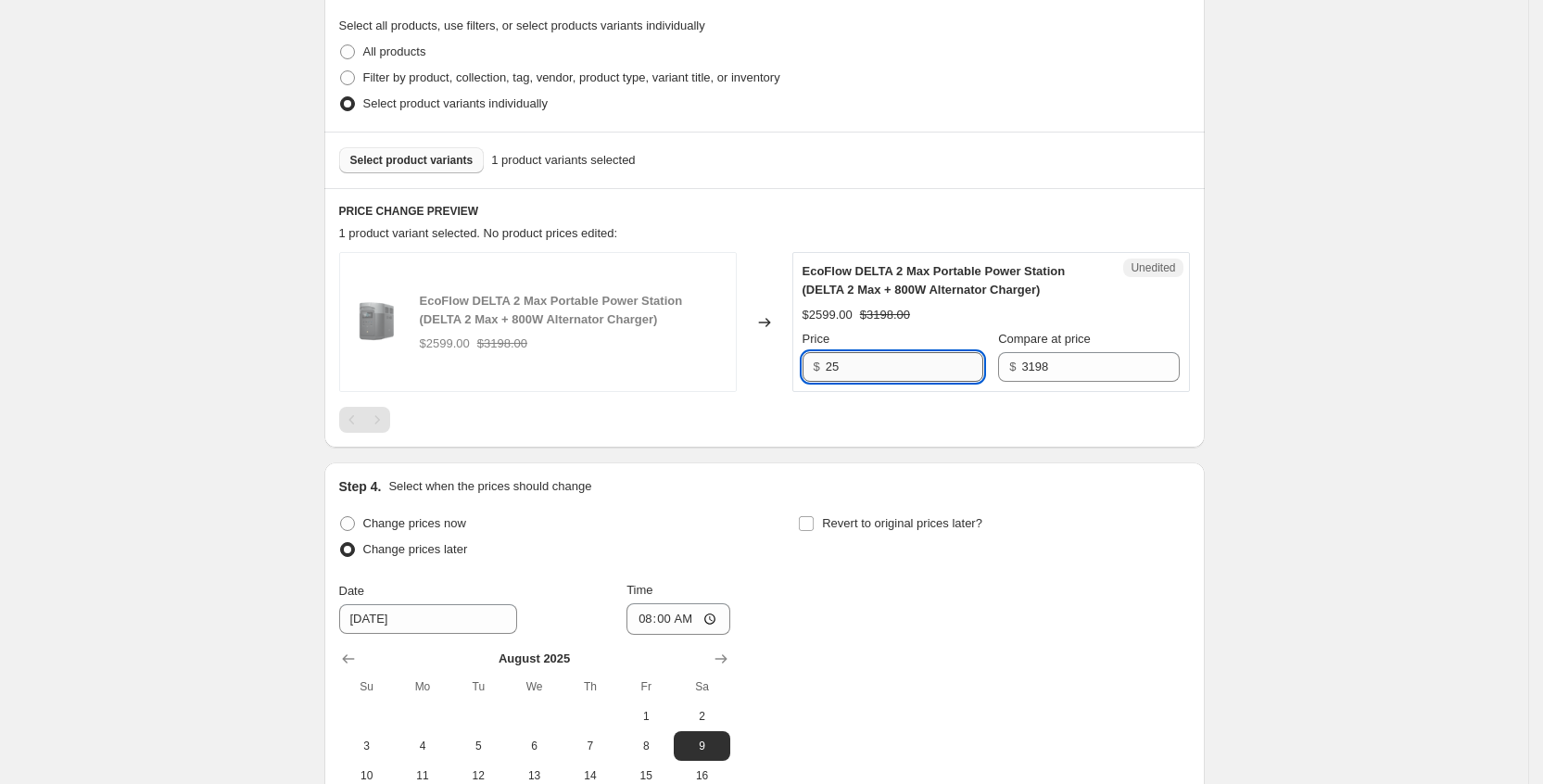 type on "2" 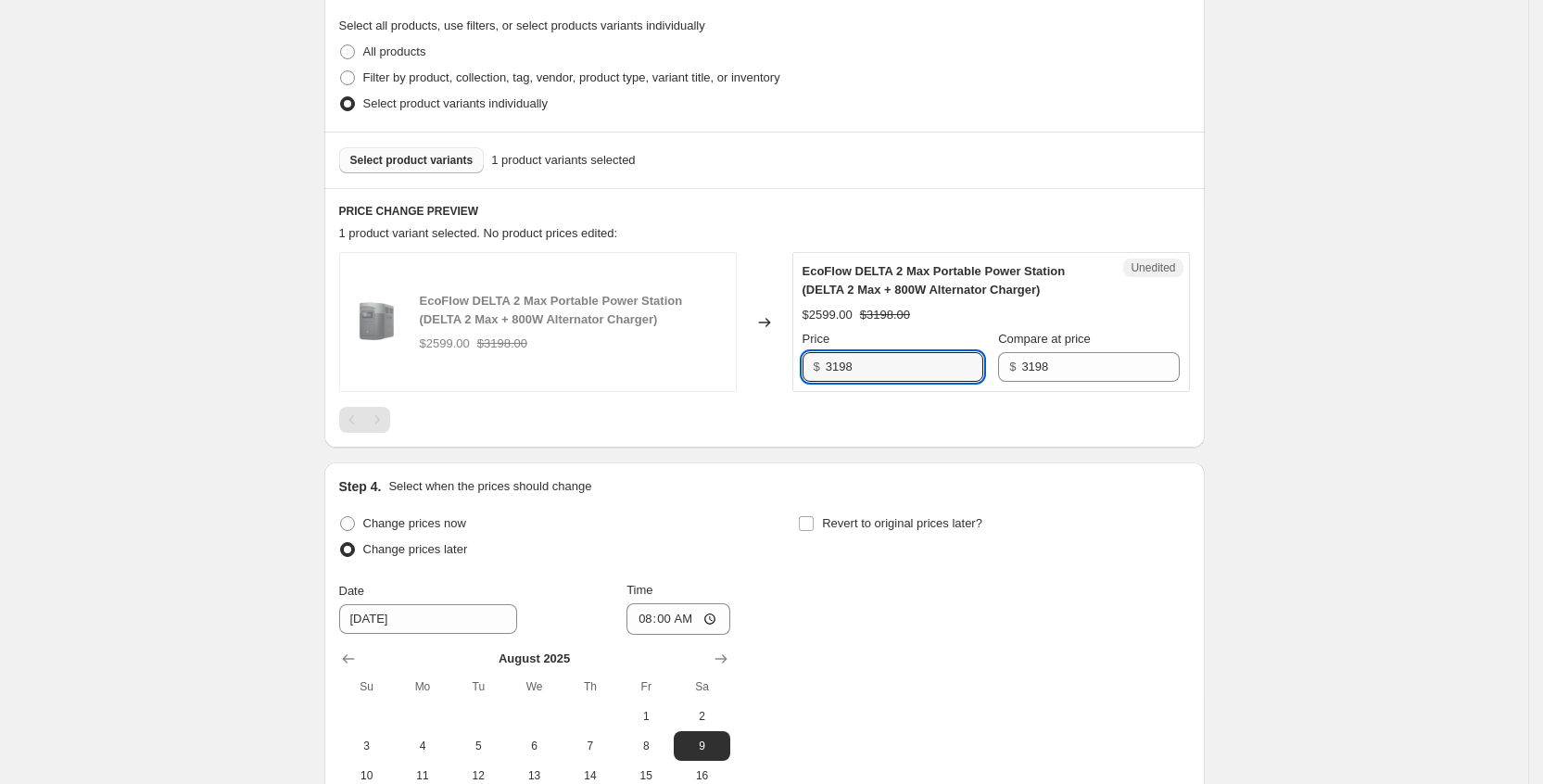 type on "3198" 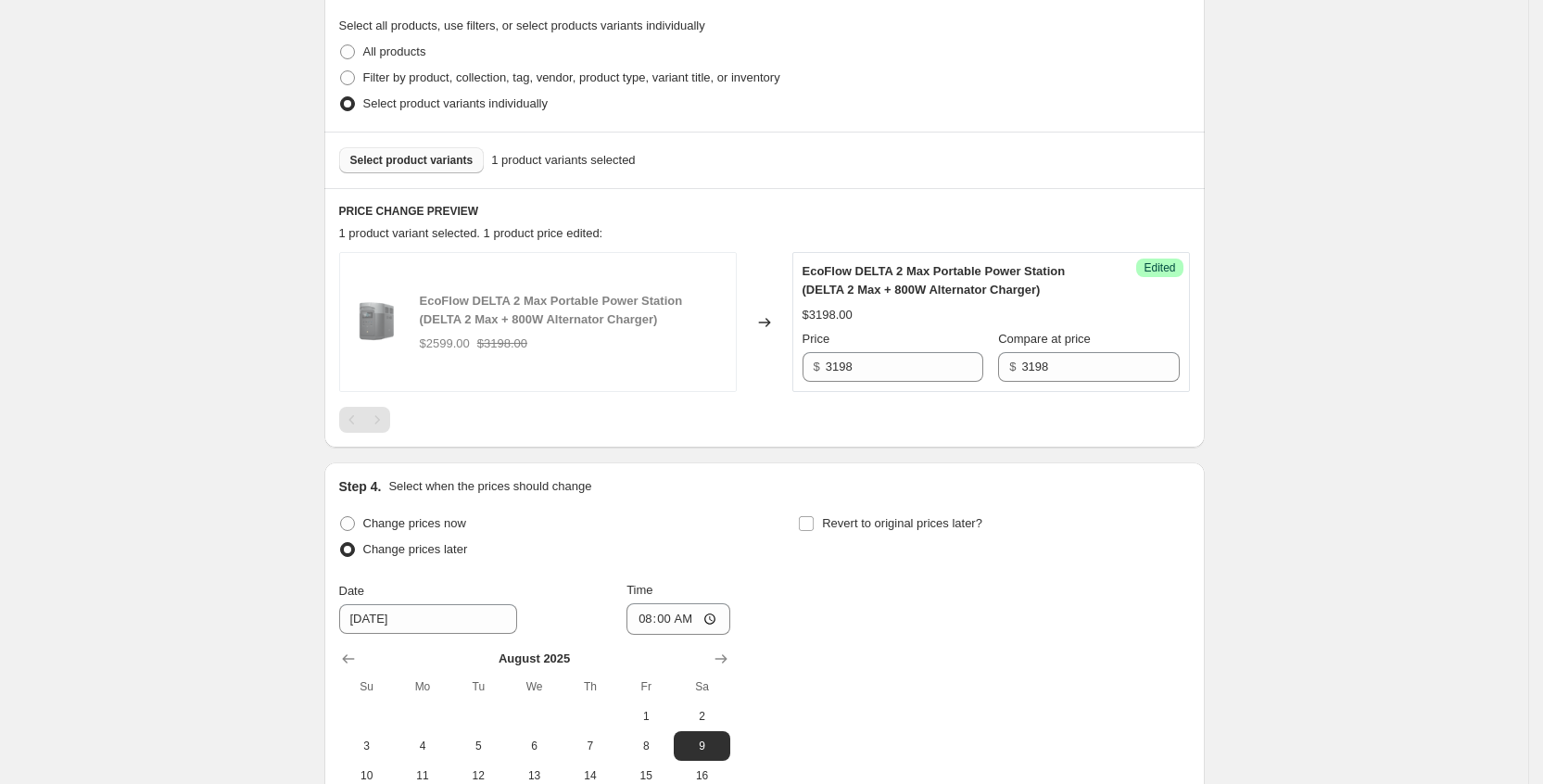 drag, startPoint x: 1015, startPoint y: 407, endPoint x: 625, endPoint y: 441, distance: 391.47925 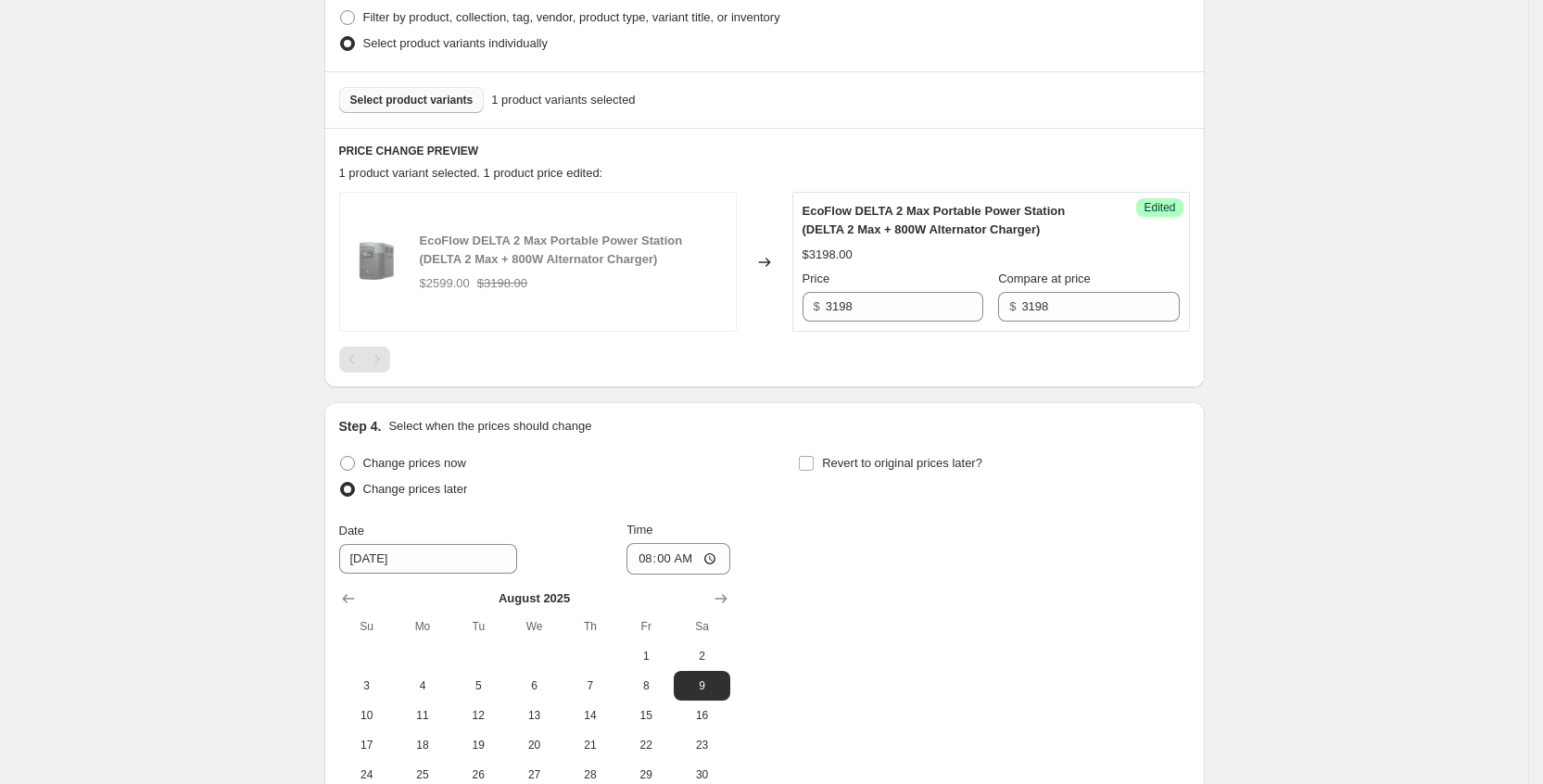 scroll, scrollTop: 498, scrollLeft: 0, axis: vertical 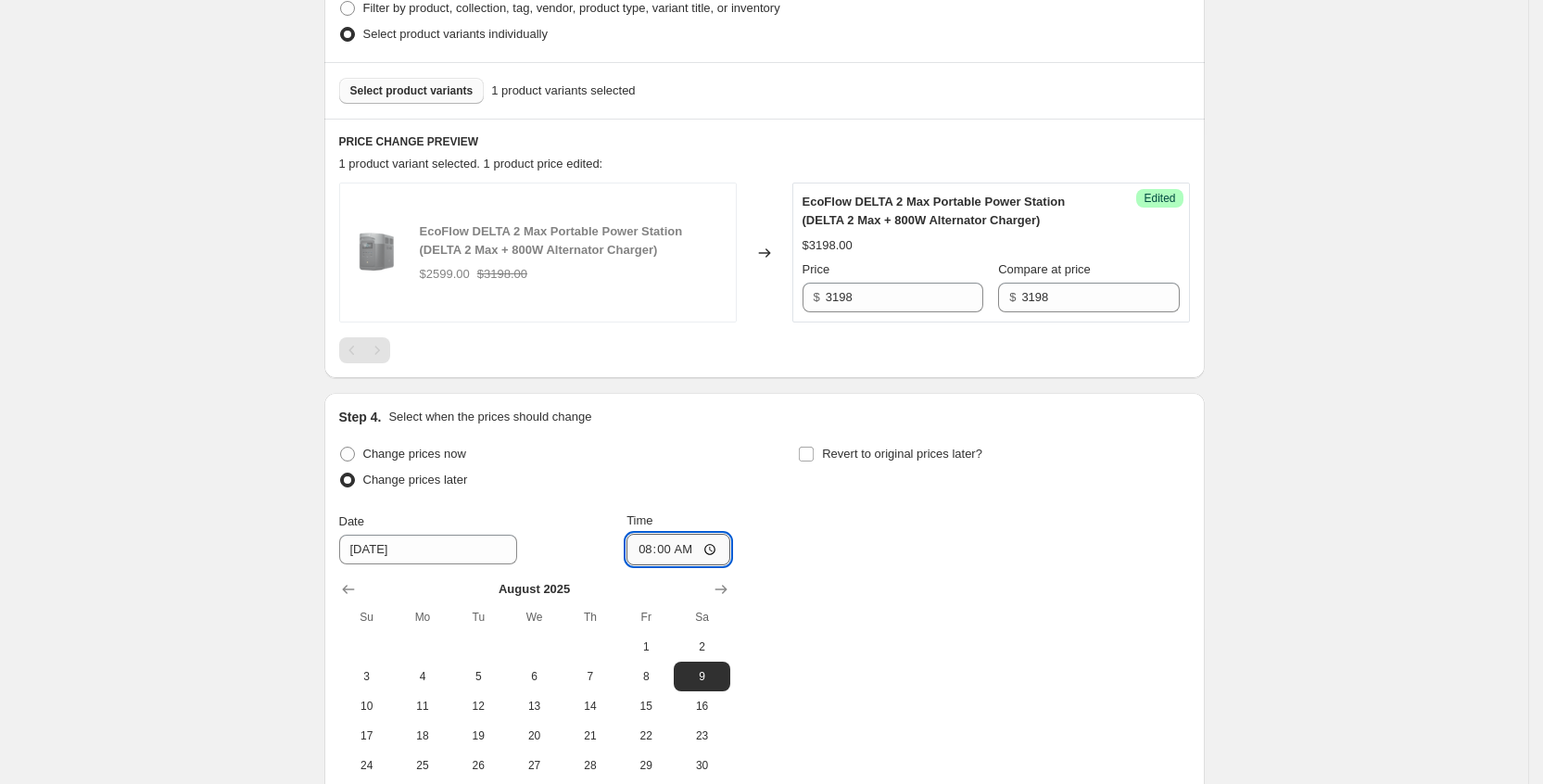 click on "08:00" at bounding box center (678, 550) 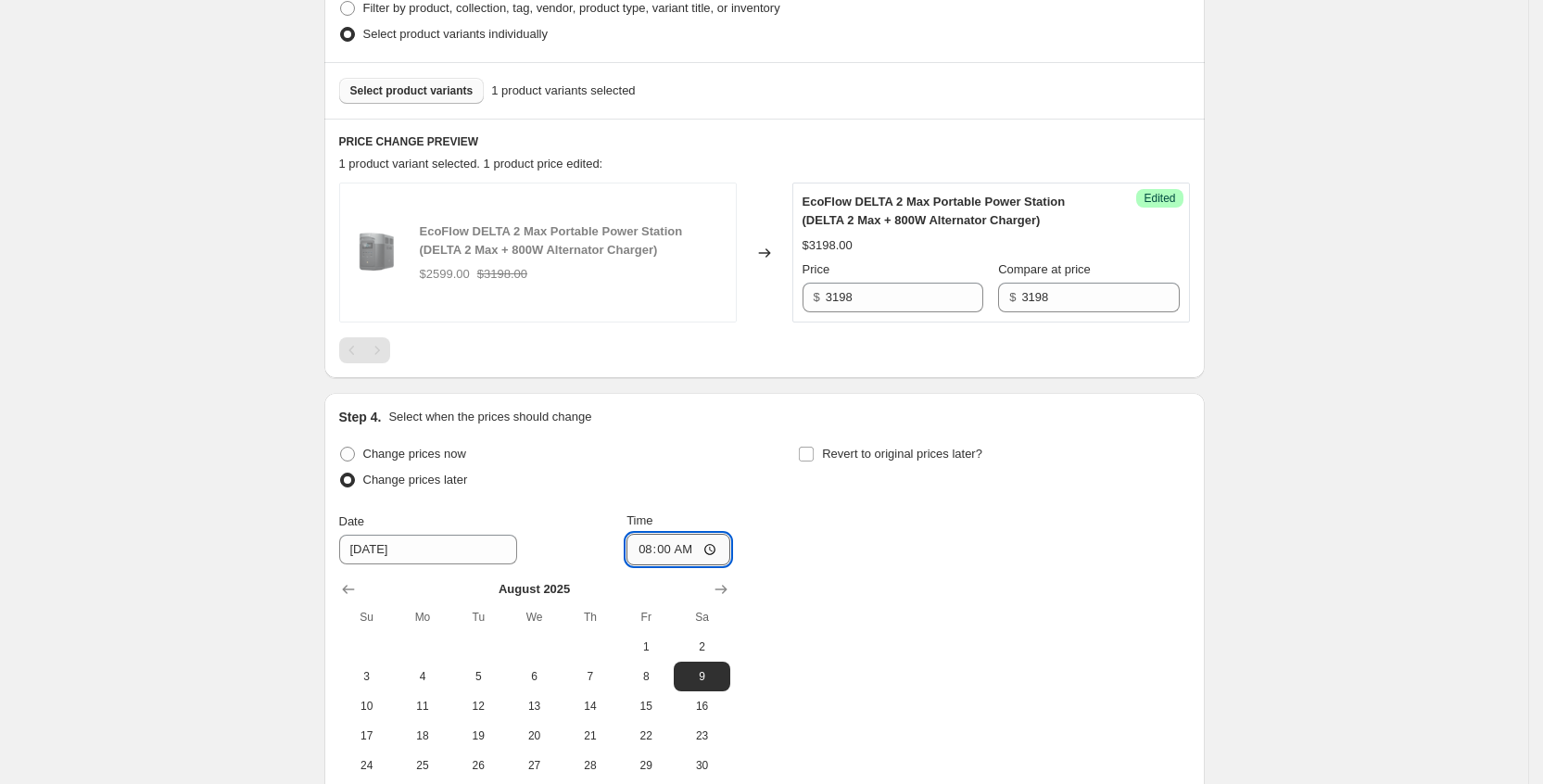 type on "06:00" 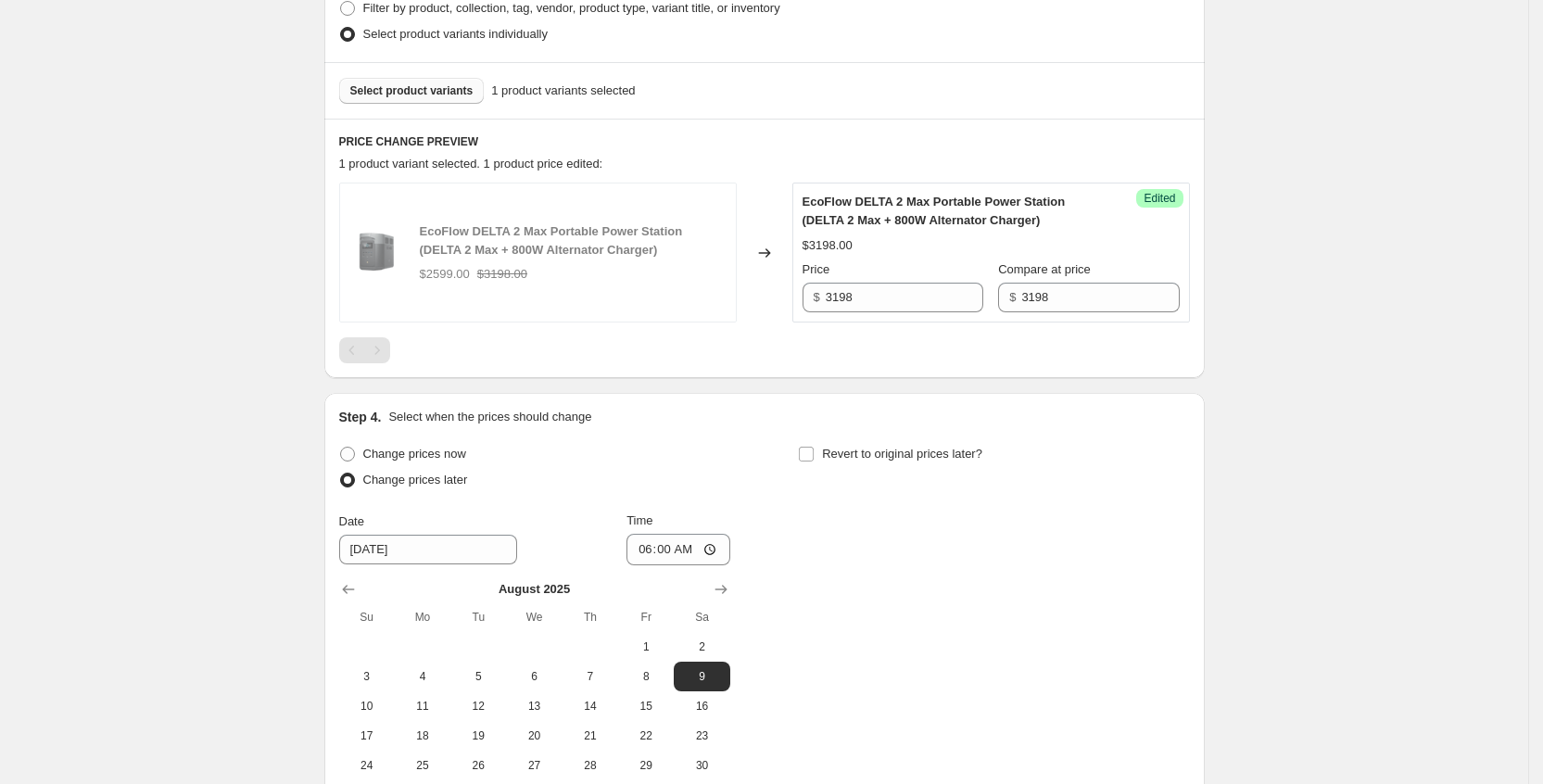 click on "Change prices now Change prices later Date [DATE] Time 06:00 [DATE] Su Mo Tu We Th Fr Sa 1 2 3 4 5 6 7 8 9 10 11 12 13 14 15 16 17 18 19 20 21 22 23 24 25 26 27 28 29 30 31 Revert to original prices later?" at bounding box center (765, 626) 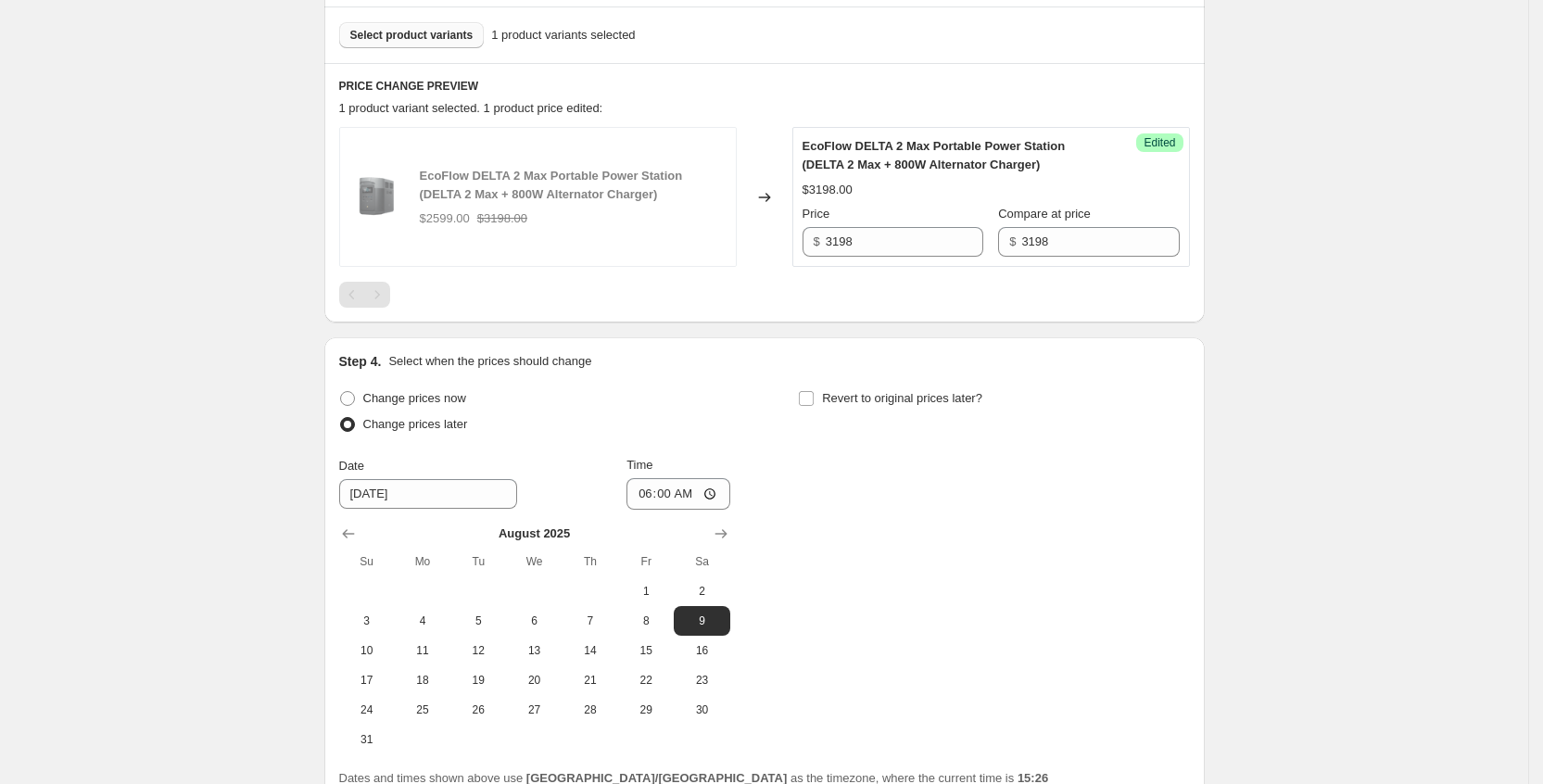 scroll, scrollTop: 726, scrollLeft: 0, axis: vertical 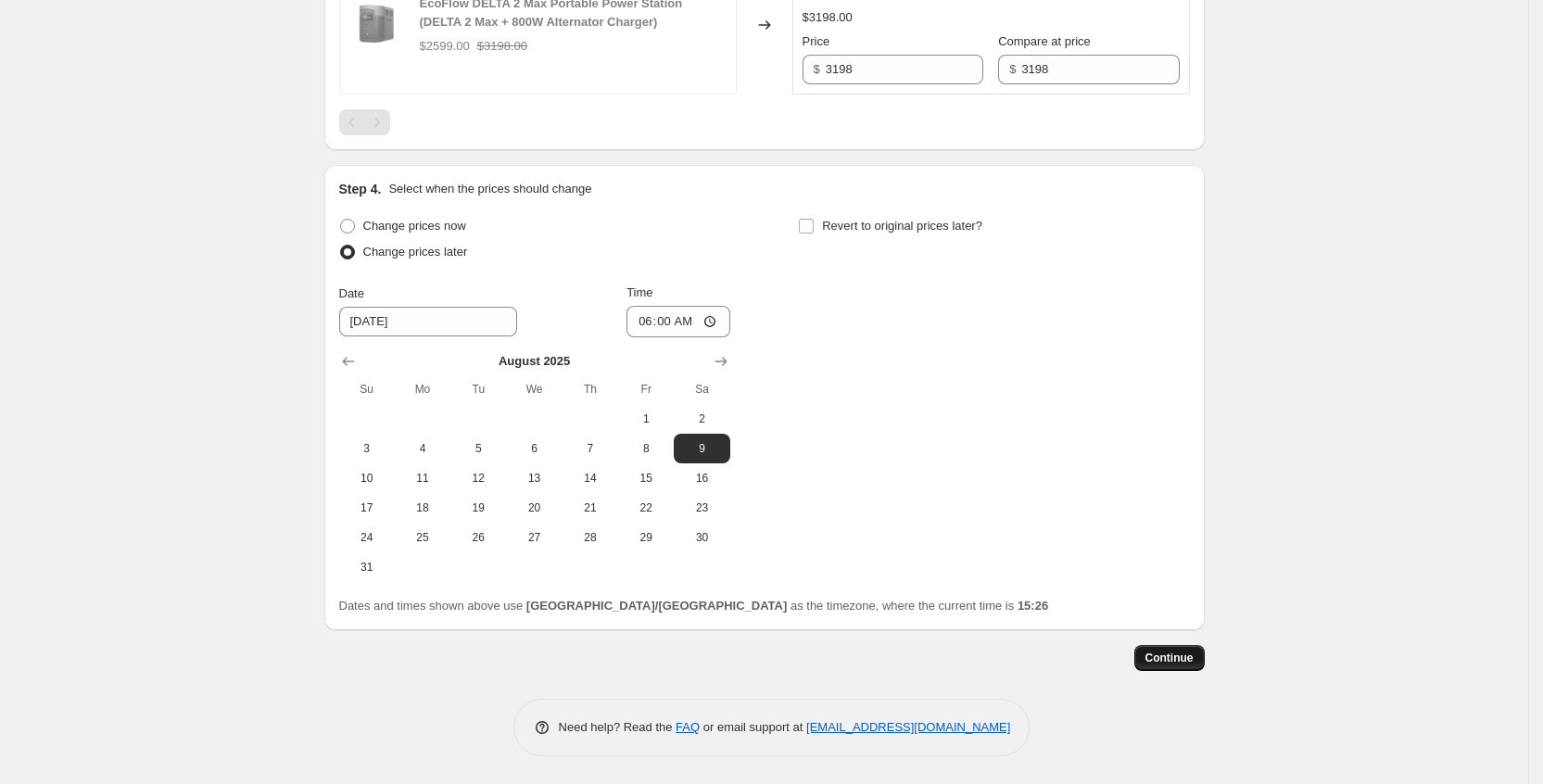click on "Continue" at bounding box center (1170, 658) 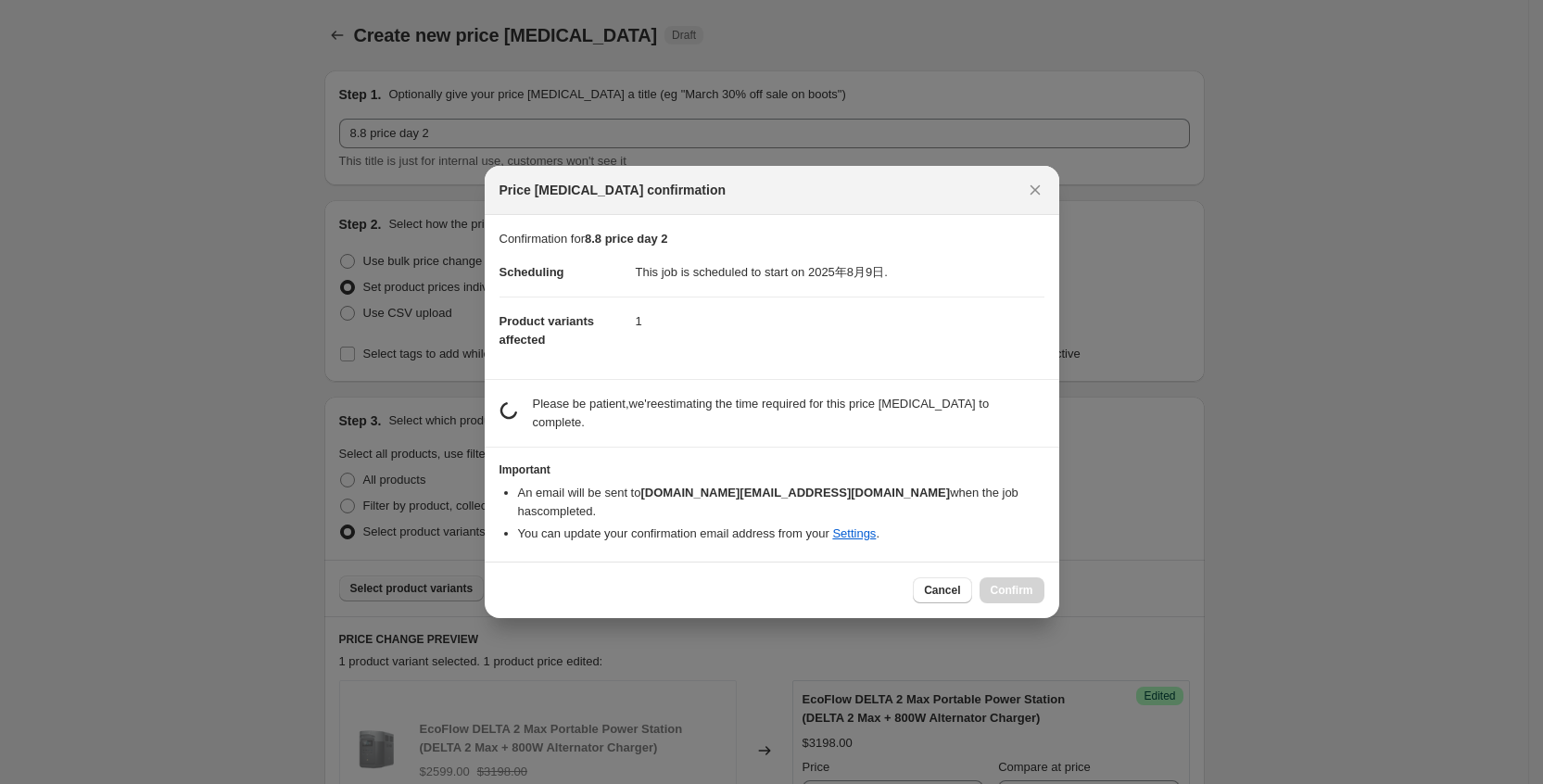 scroll, scrollTop: 0, scrollLeft: 0, axis: both 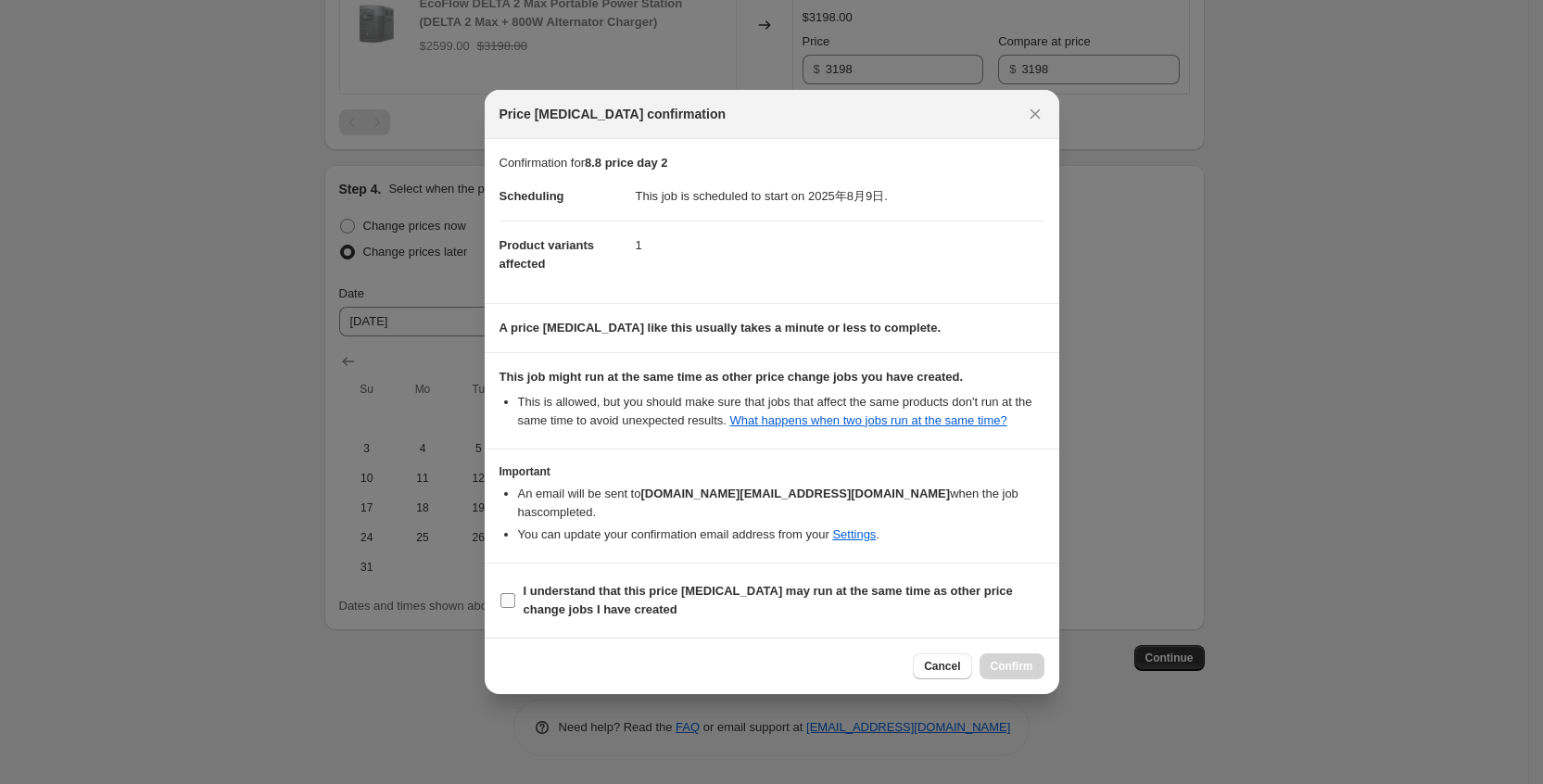 click on "I understand that this price [MEDICAL_DATA] may run at the same time as other price change jobs I have created" at bounding box center (508, 601) 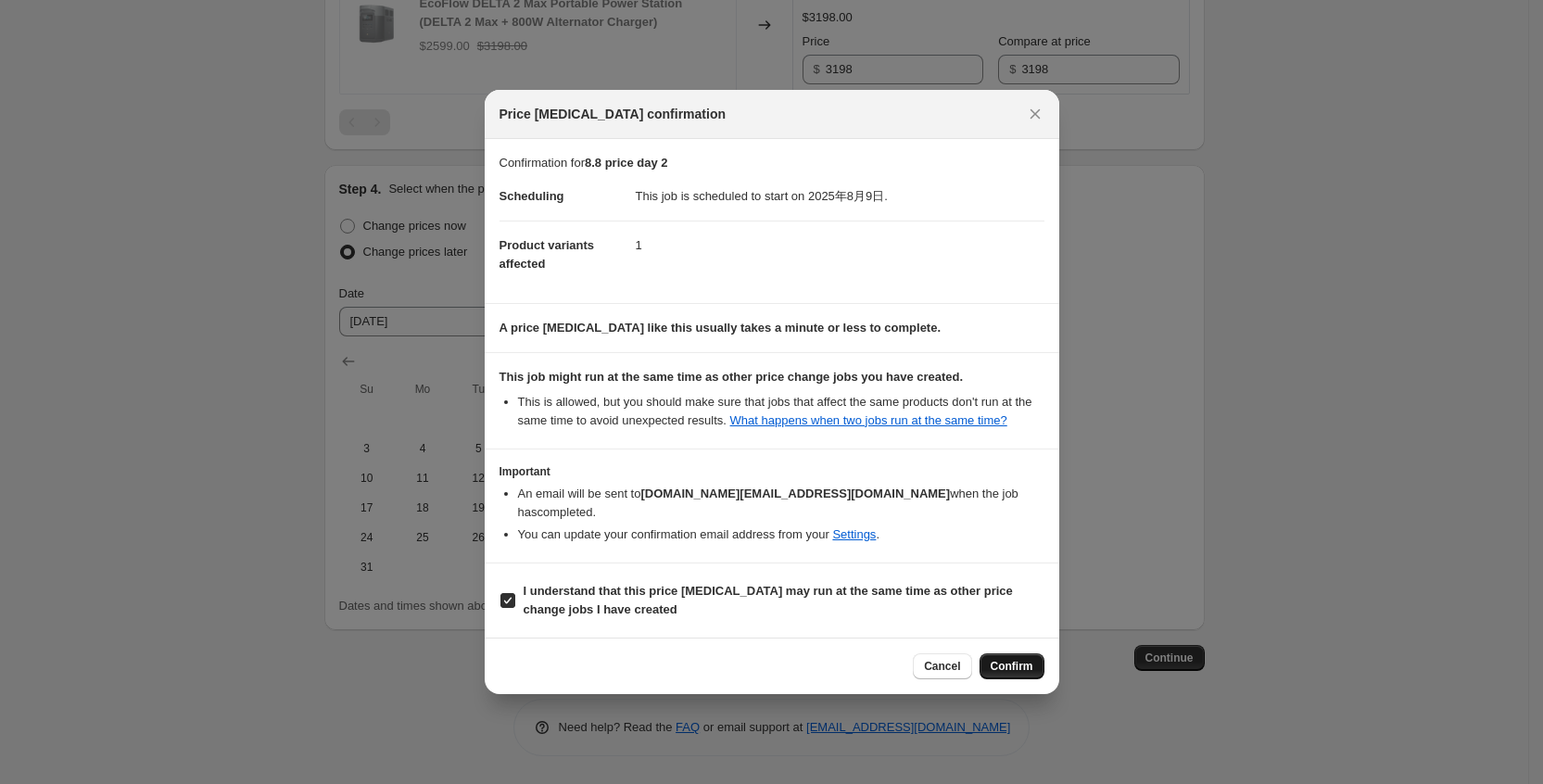 click on "Confirm" at bounding box center [1012, 666] 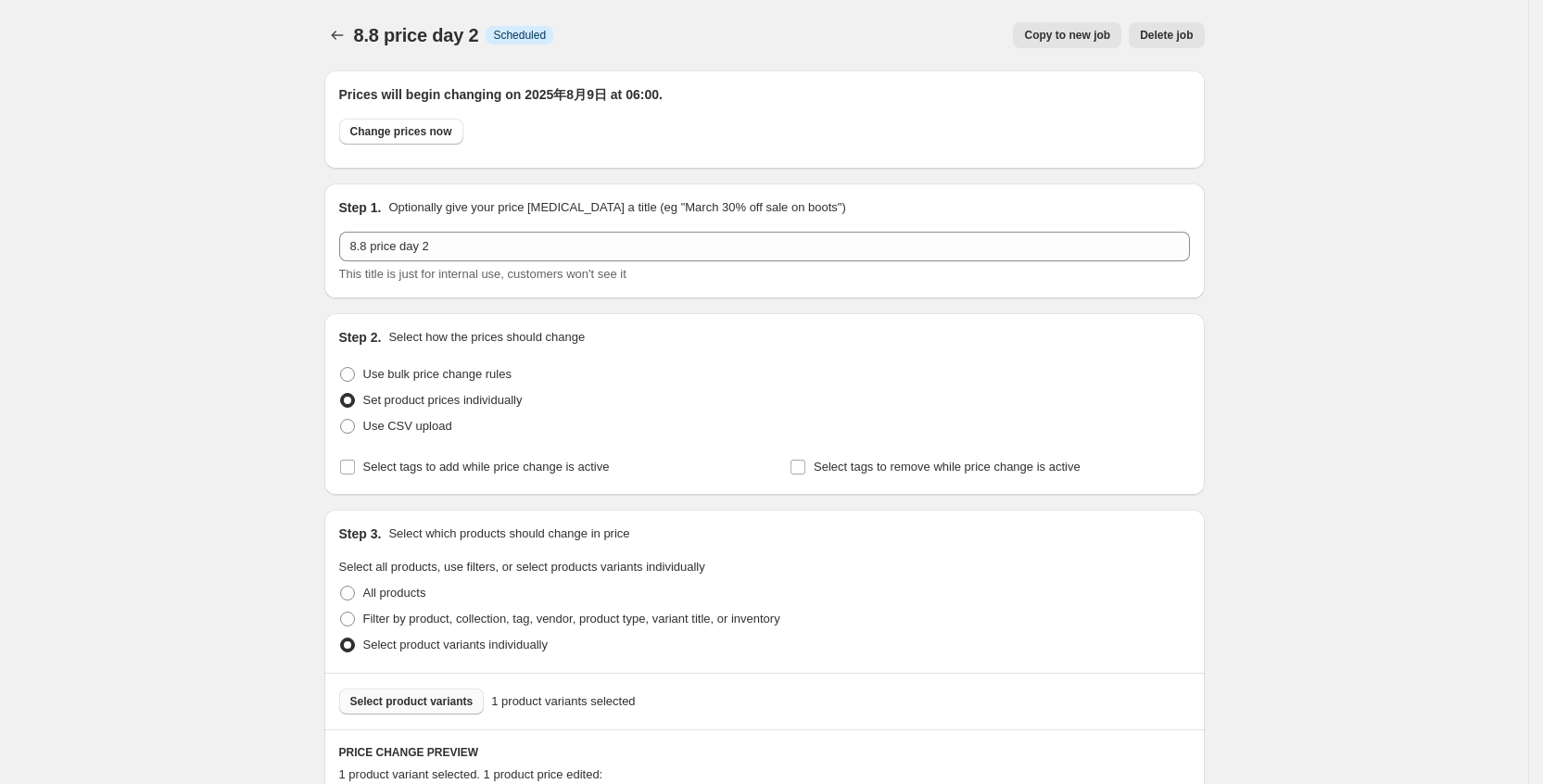 scroll, scrollTop: 3, scrollLeft: 0, axis: vertical 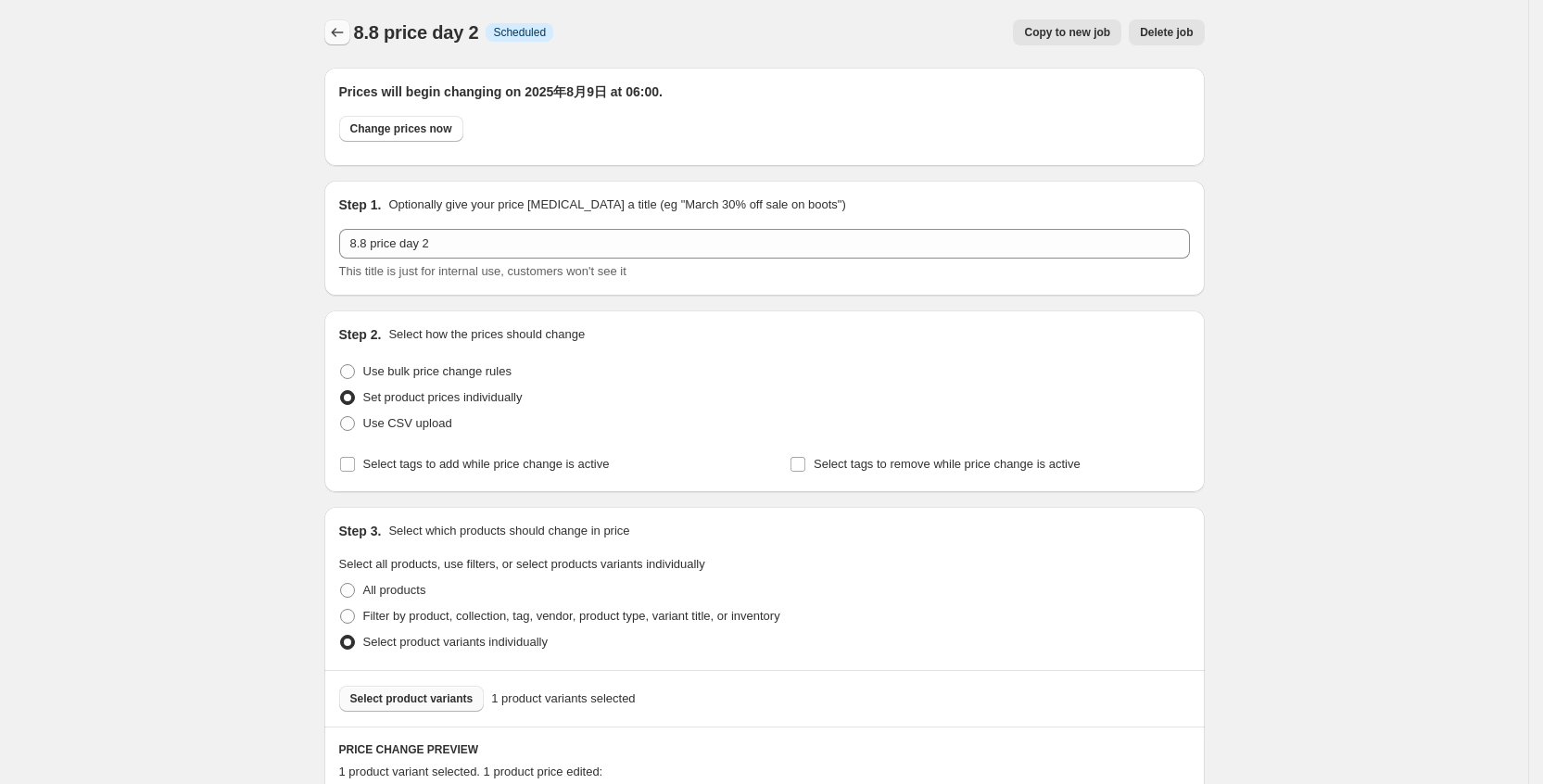click 